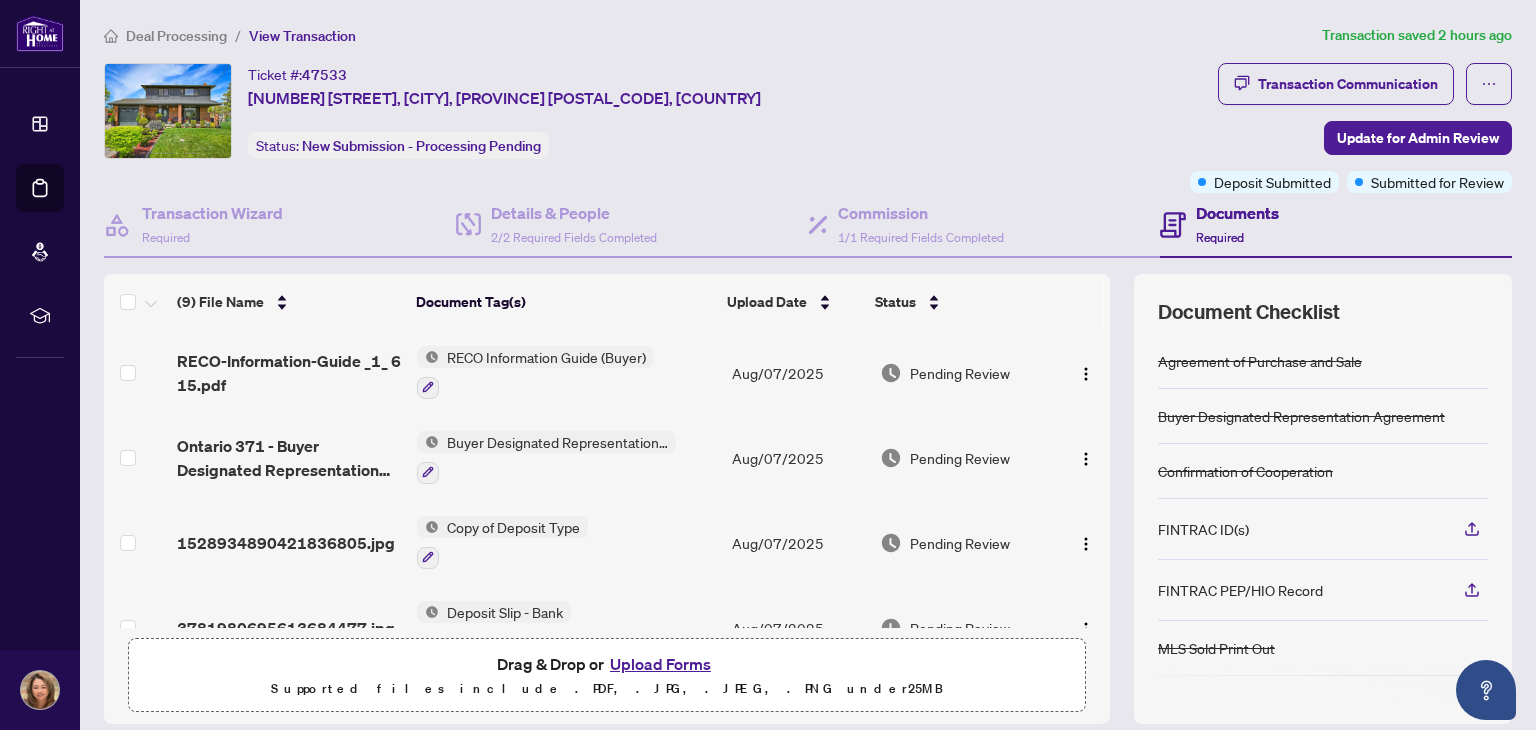 scroll, scrollTop: 0, scrollLeft: 0, axis: both 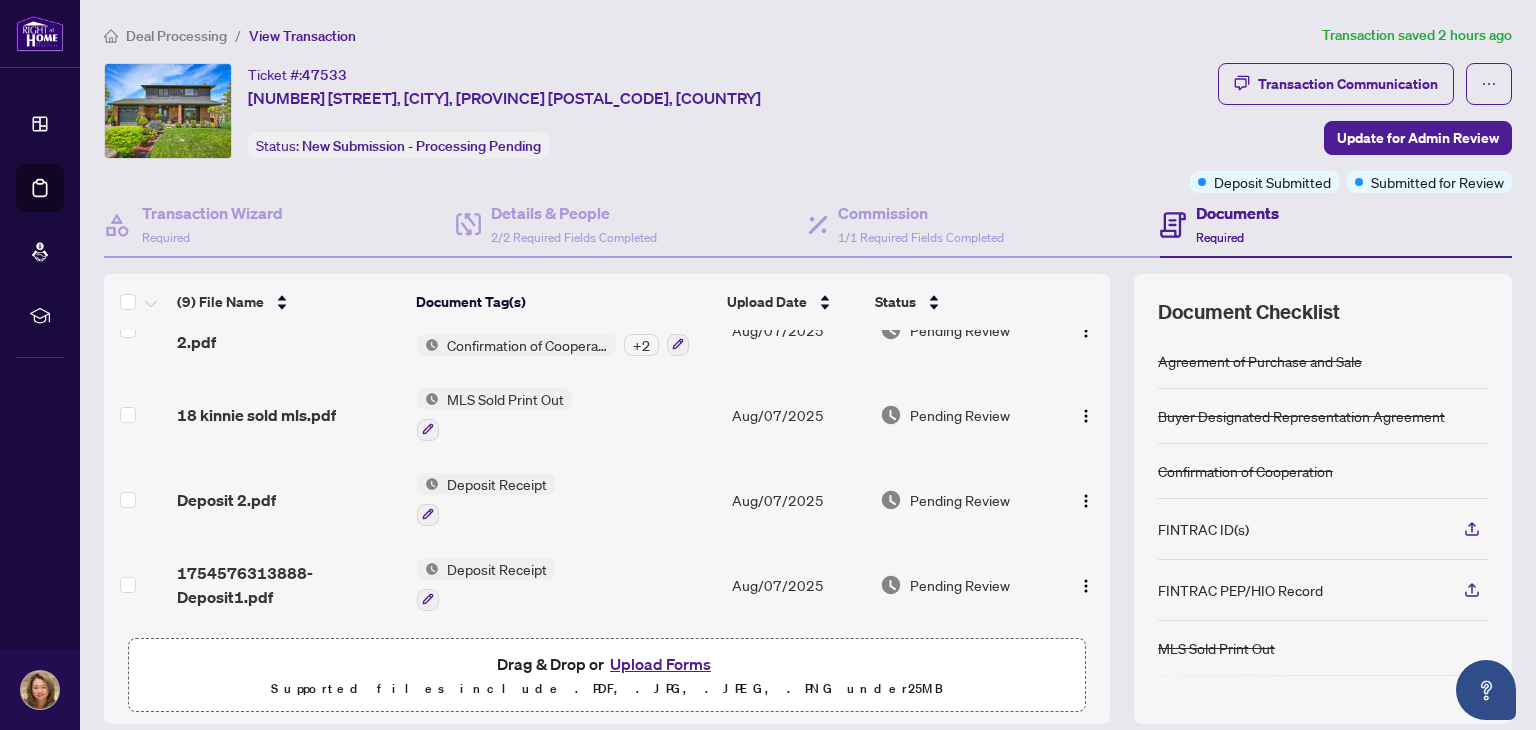 click on "Upload Forms" at bounding box center [660, 664] 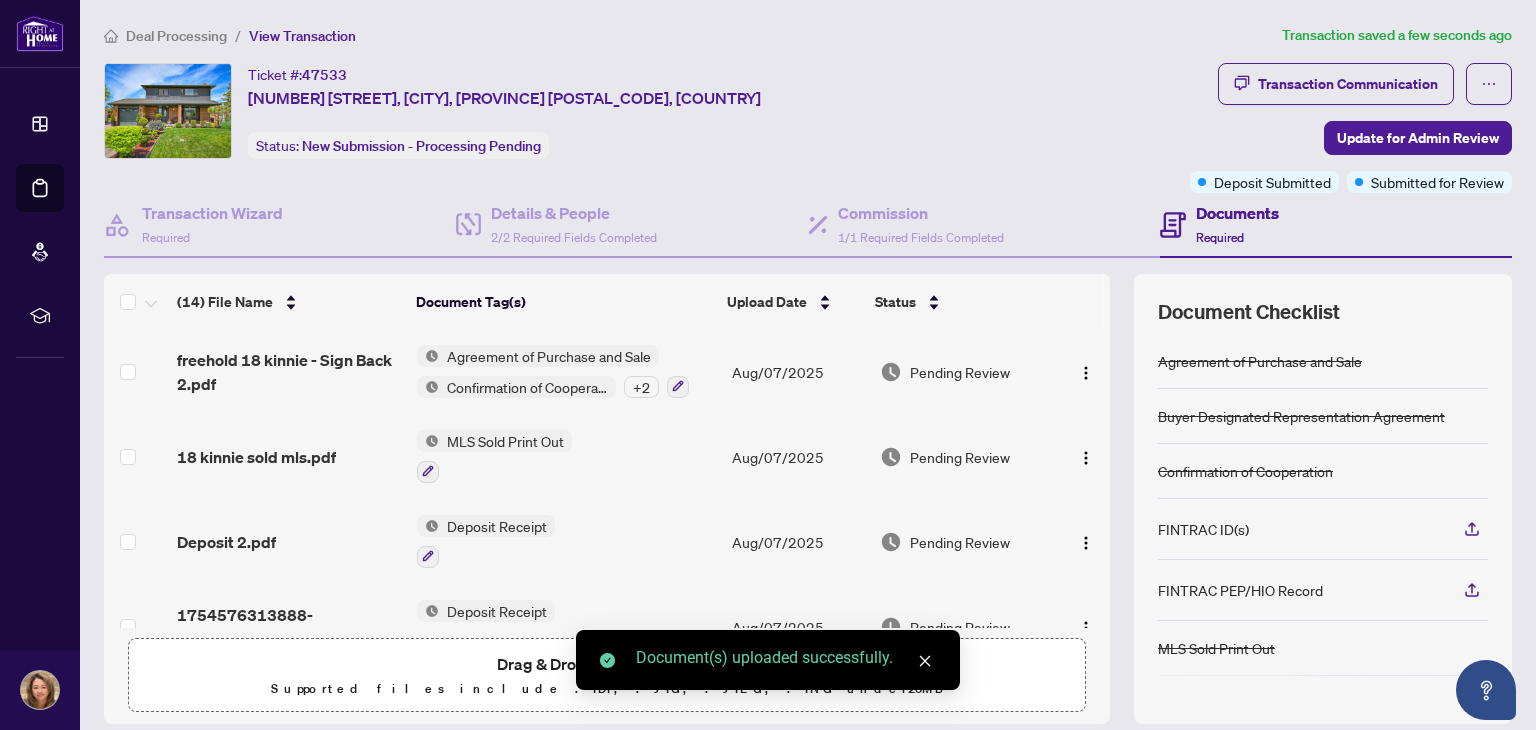 scroll, scrollTop: 868, scrollLeft: 0, axis: vertical 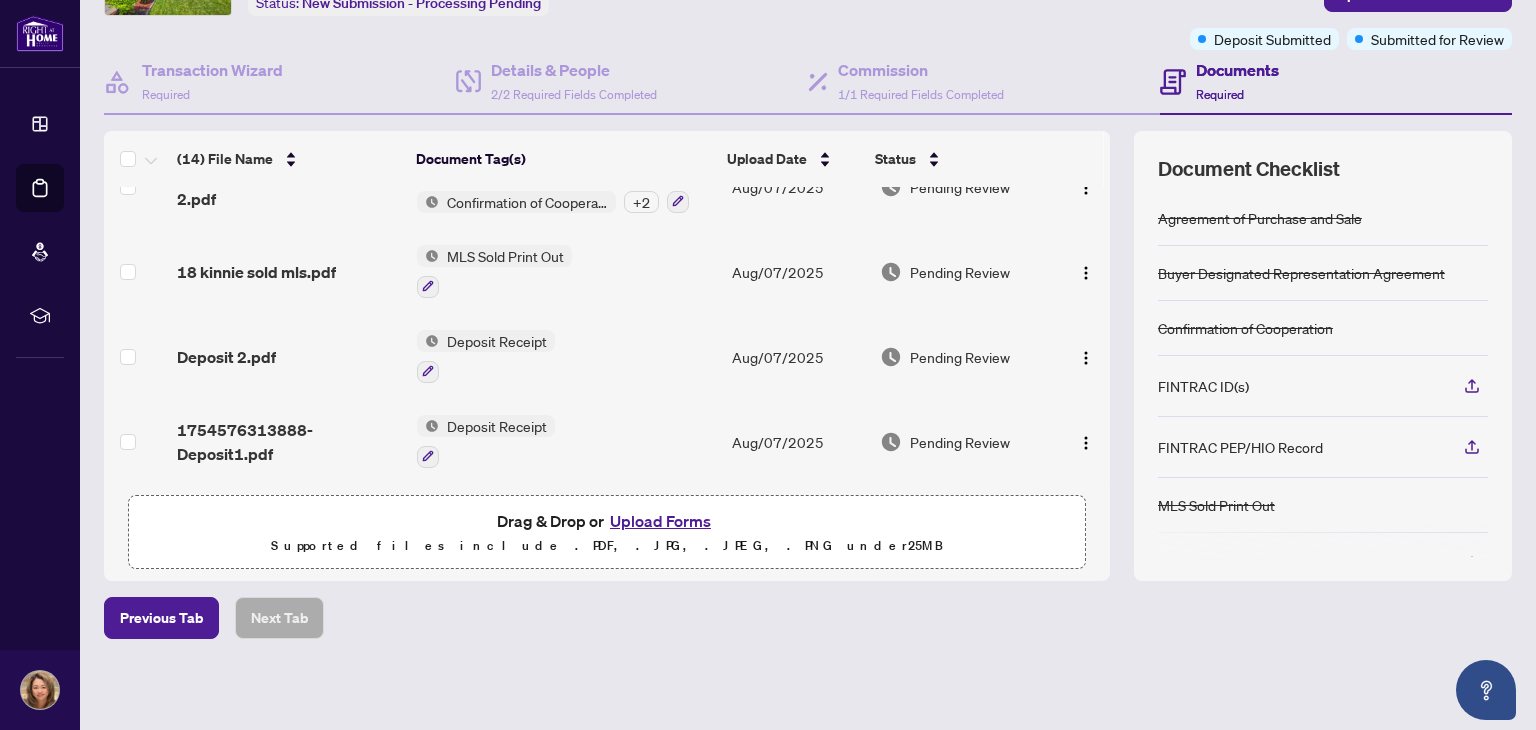 click on "Upload Forms" at bounding box center (660, 521) 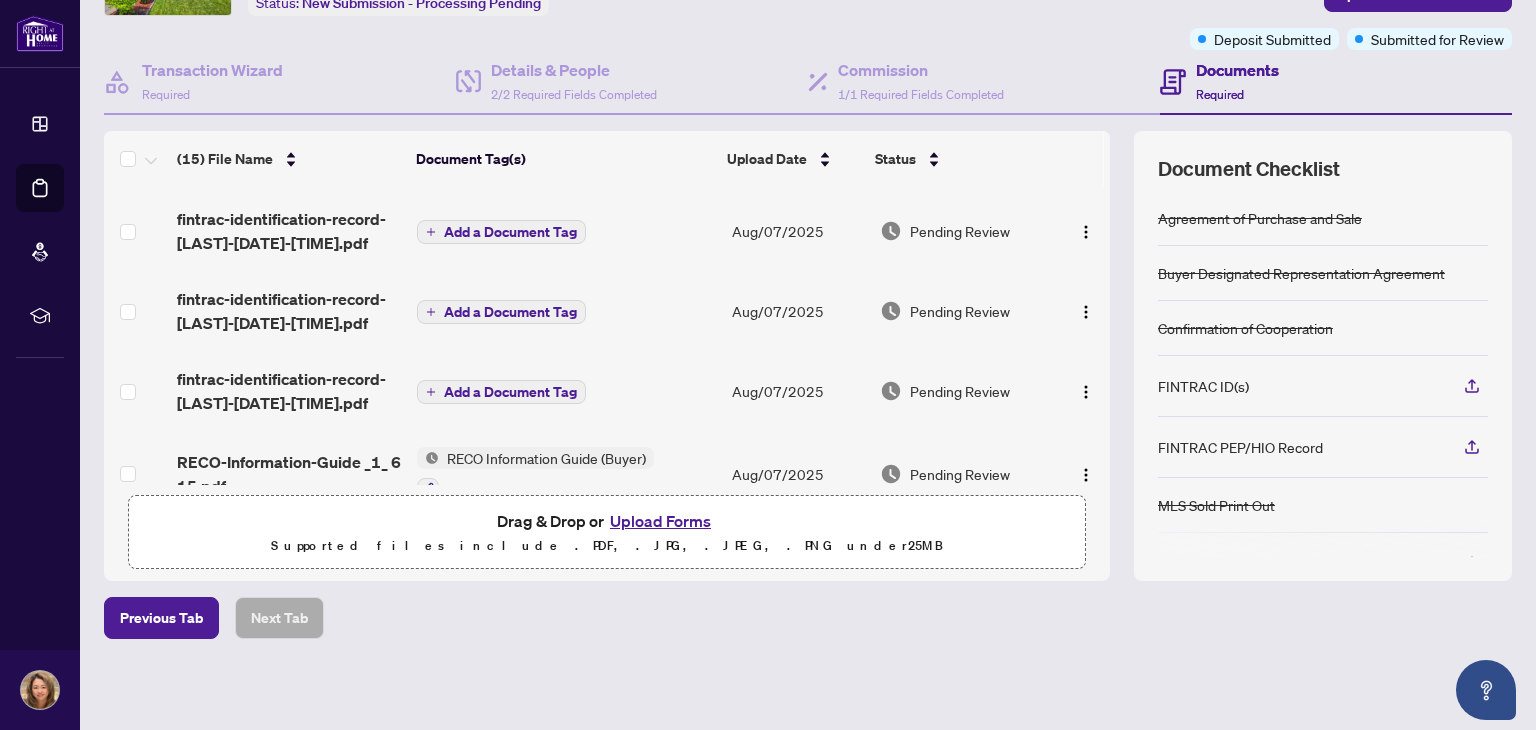 scroll, scrollTop: 0, scrollLeft: 0, axis: both 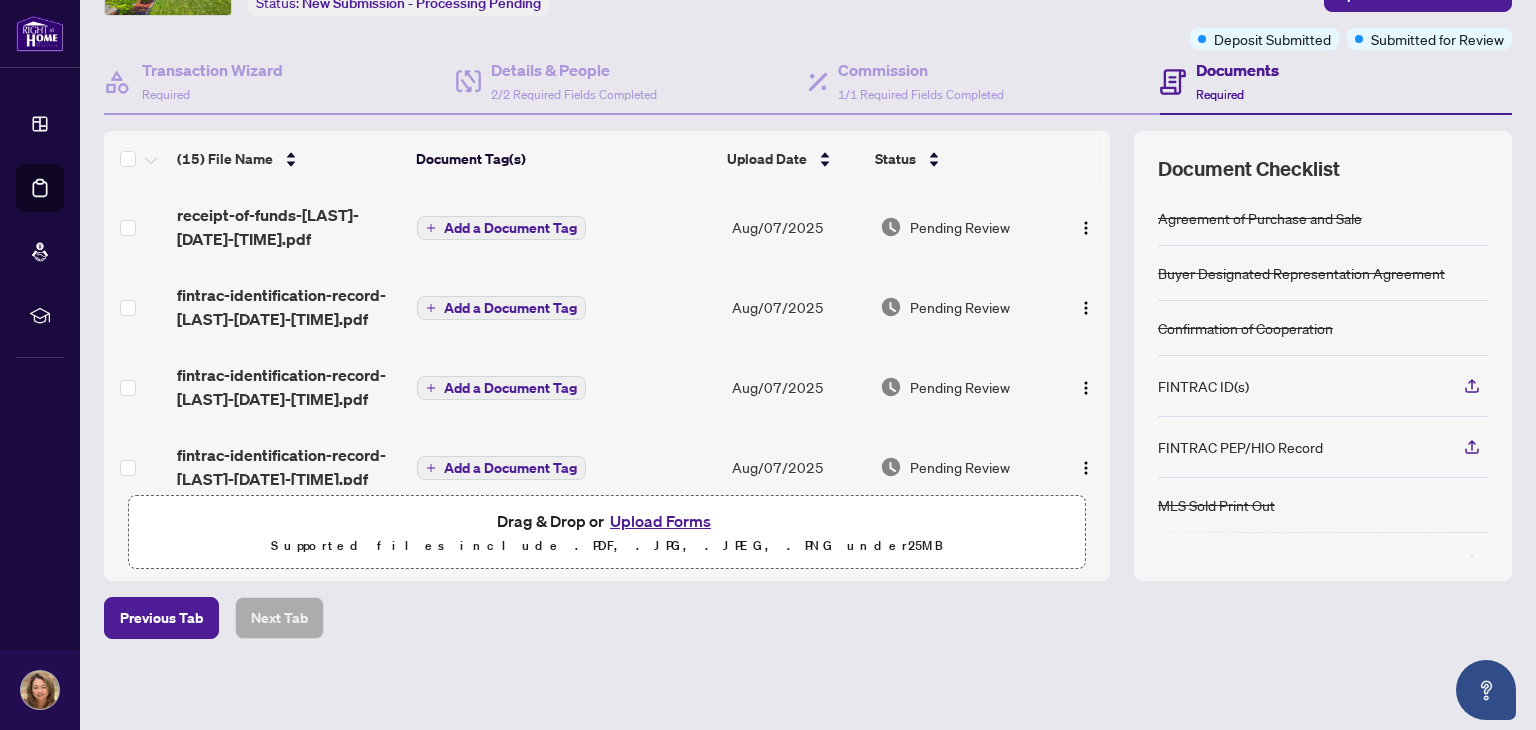 click on "Add a Document Tag" at bounding box center [510, 228] 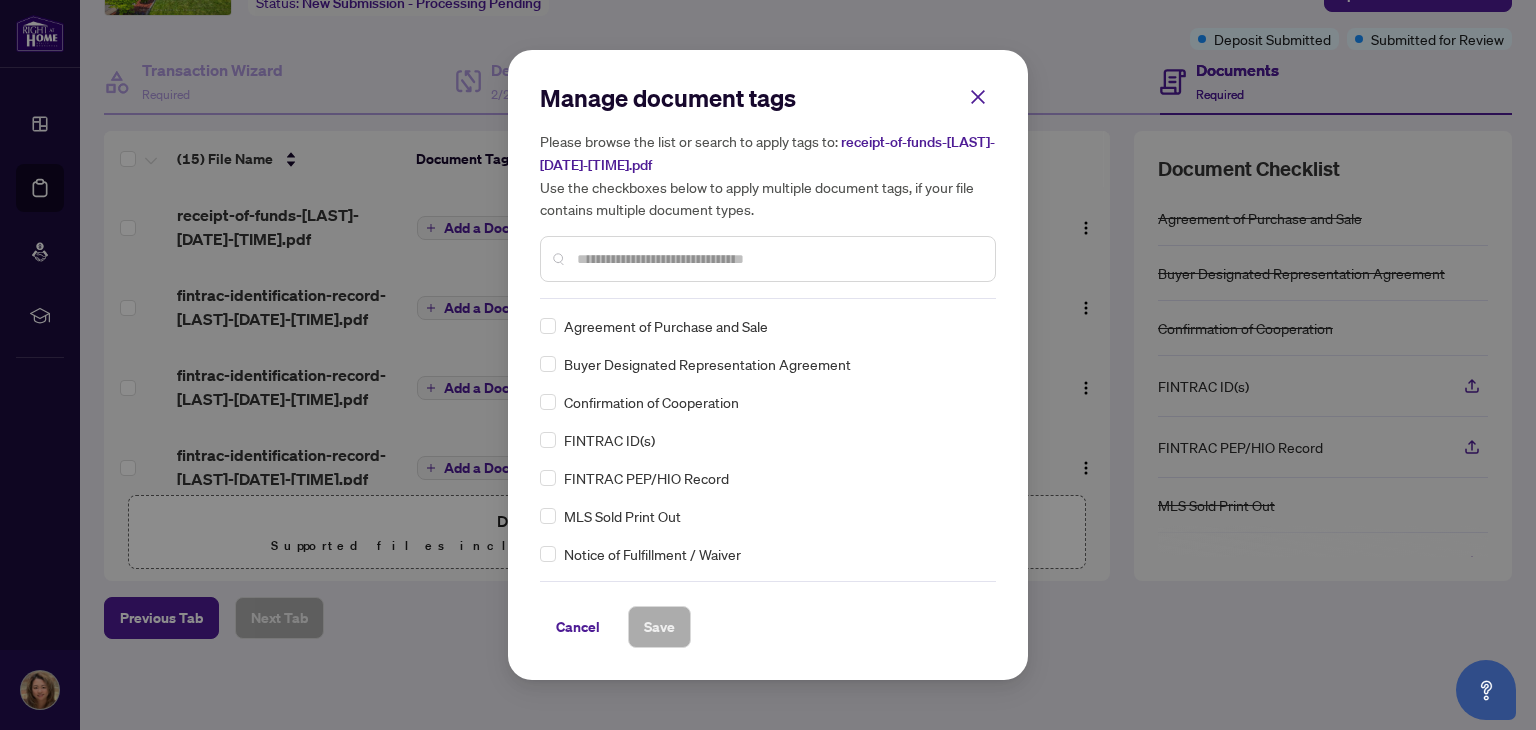 click at bounding box center [778, 259] 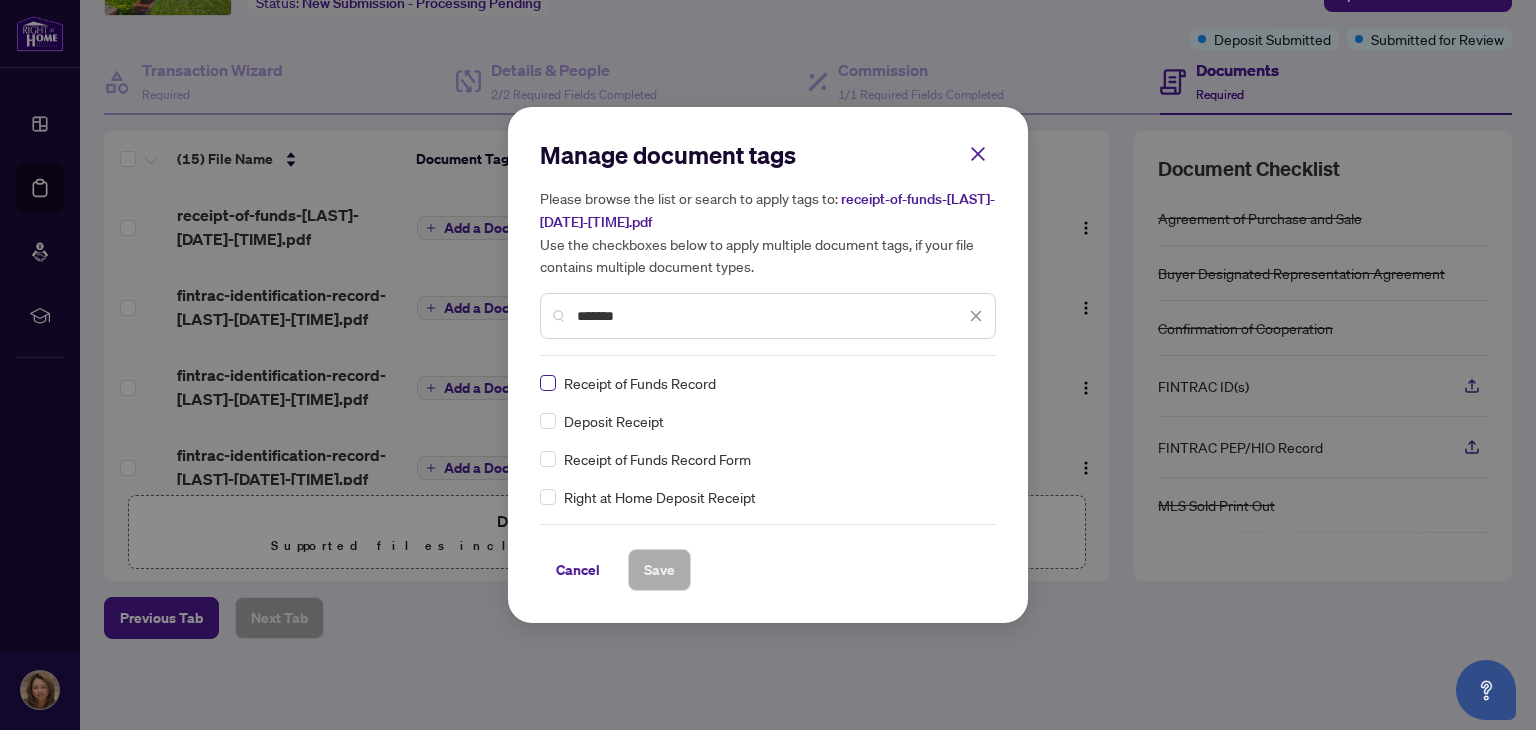 type on "*******" 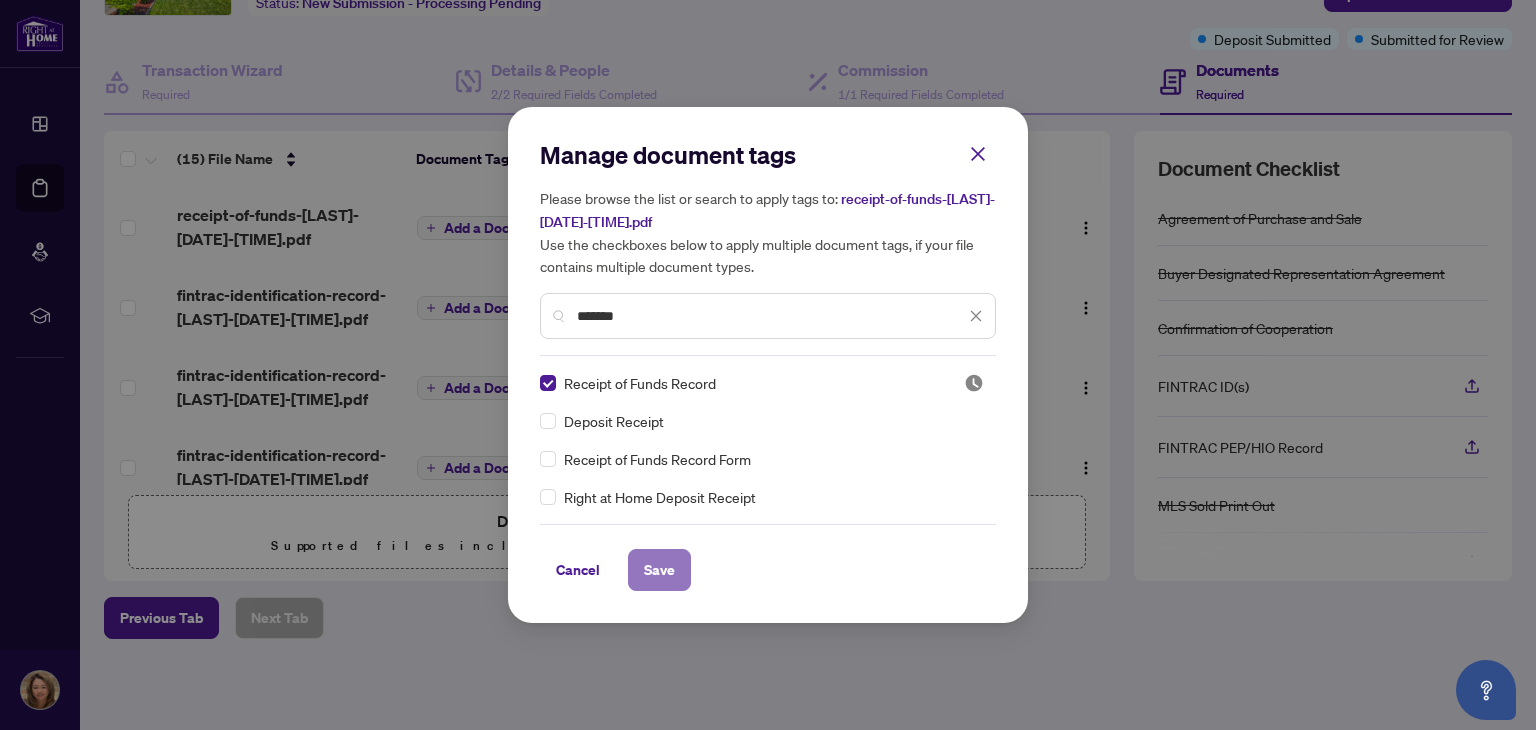 click on "Save" at bounding box center (659, 570) 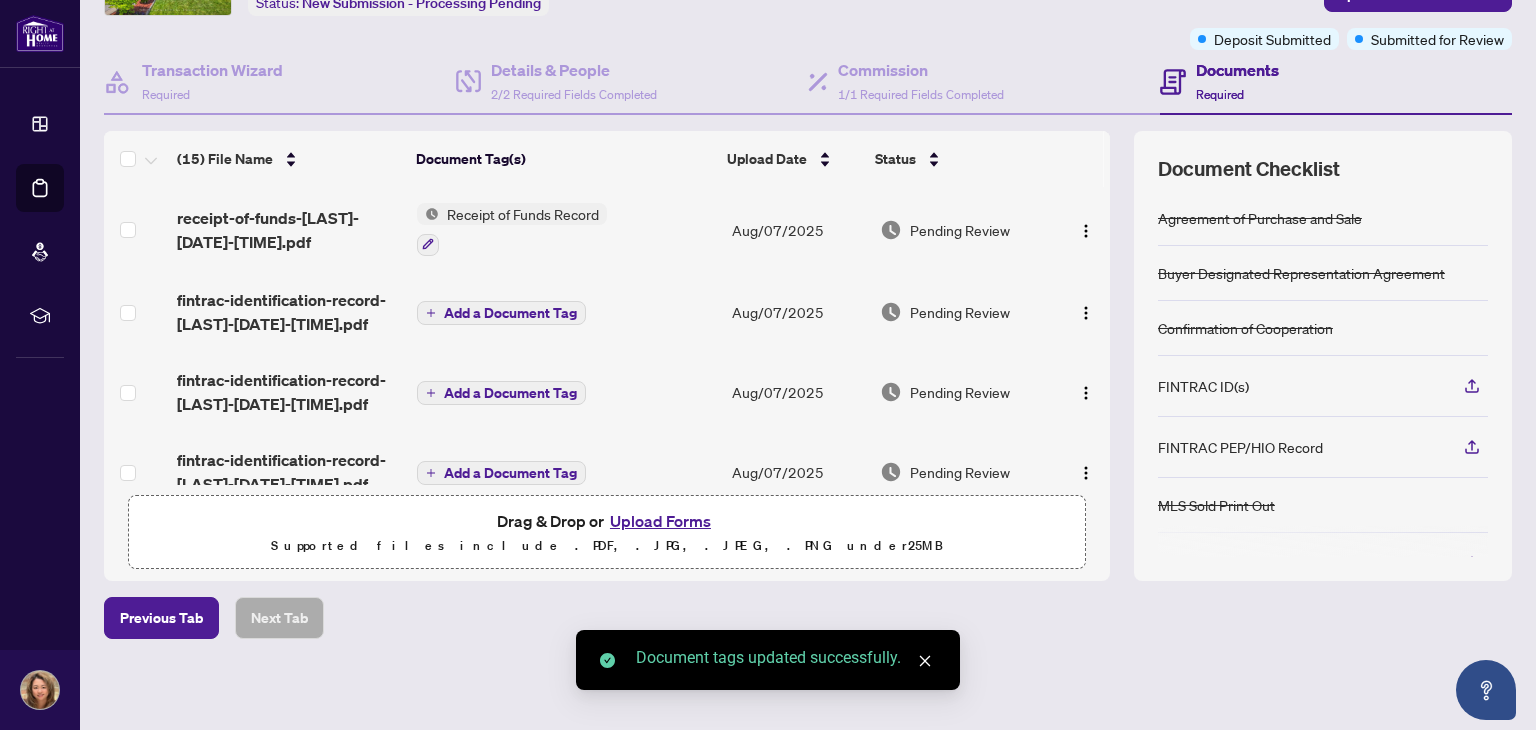 click on "Add a Document Tag" at bounding box center (510, 313) 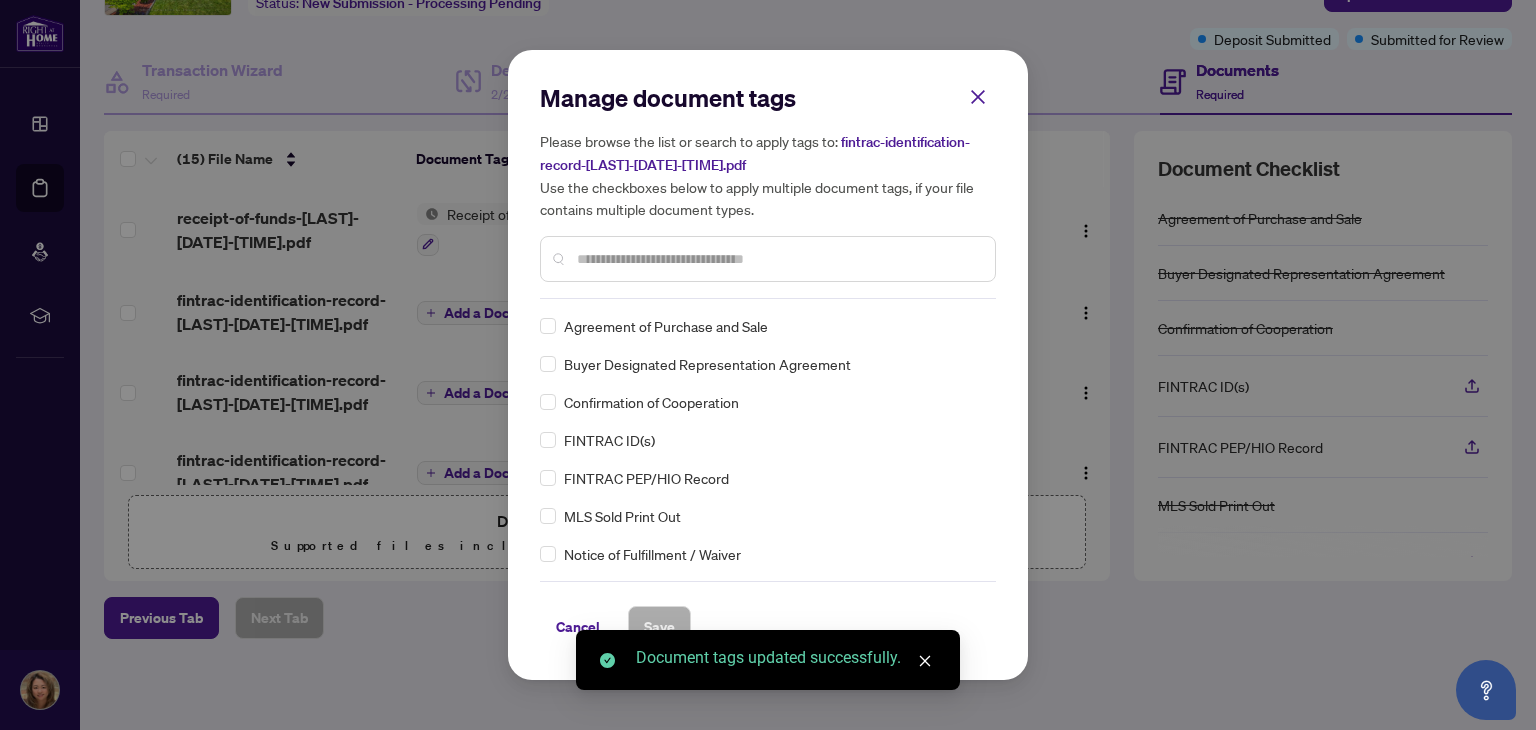 click on "Manage document tags Please browse the list or search to apply tags to:   fintrac-identification-record-[LAST]-[DATE]-[TIME].pdf   Use the checkboxes below to apply multiple document tags, if your file contains multiple document types." at bounding box center (768, 190) 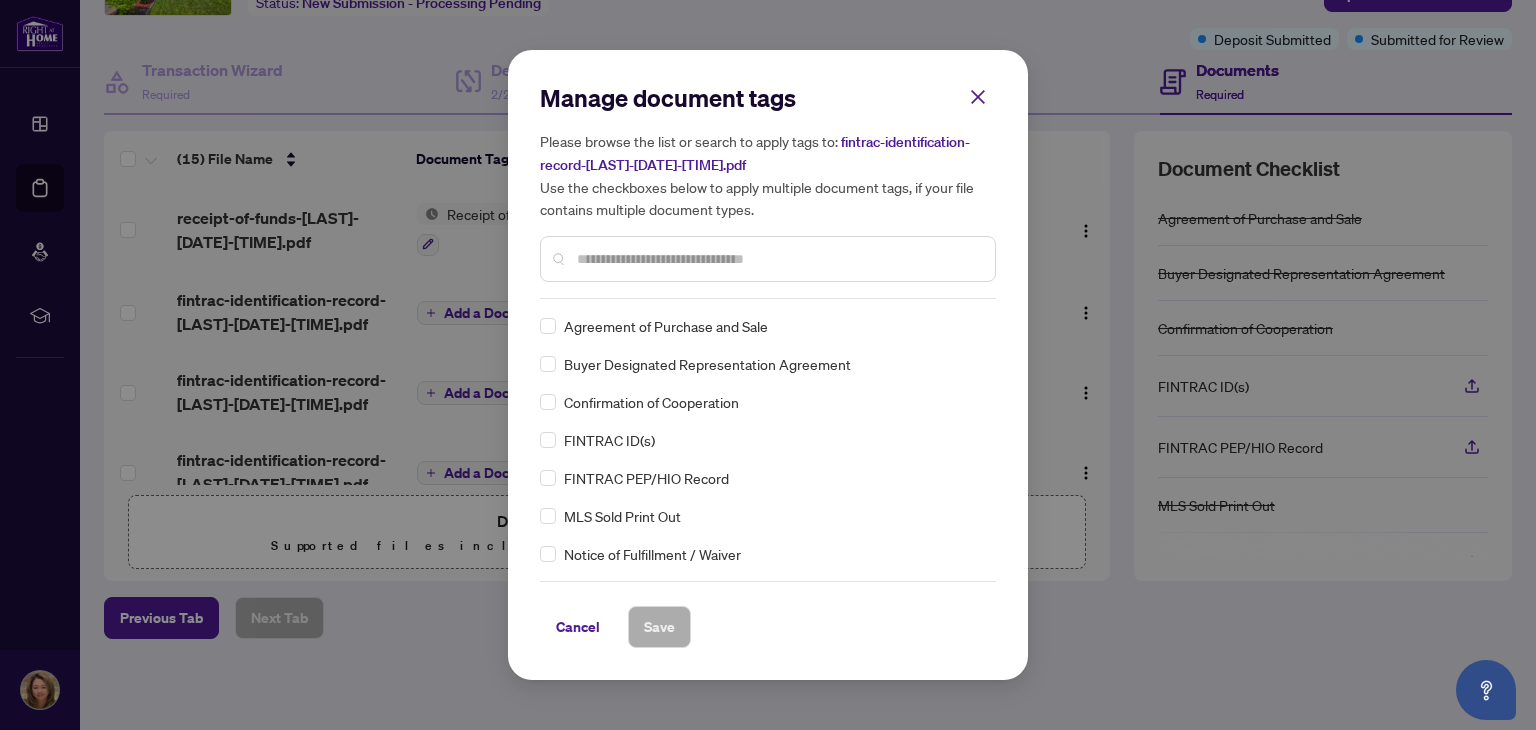 click at bounding box center (778, 259) 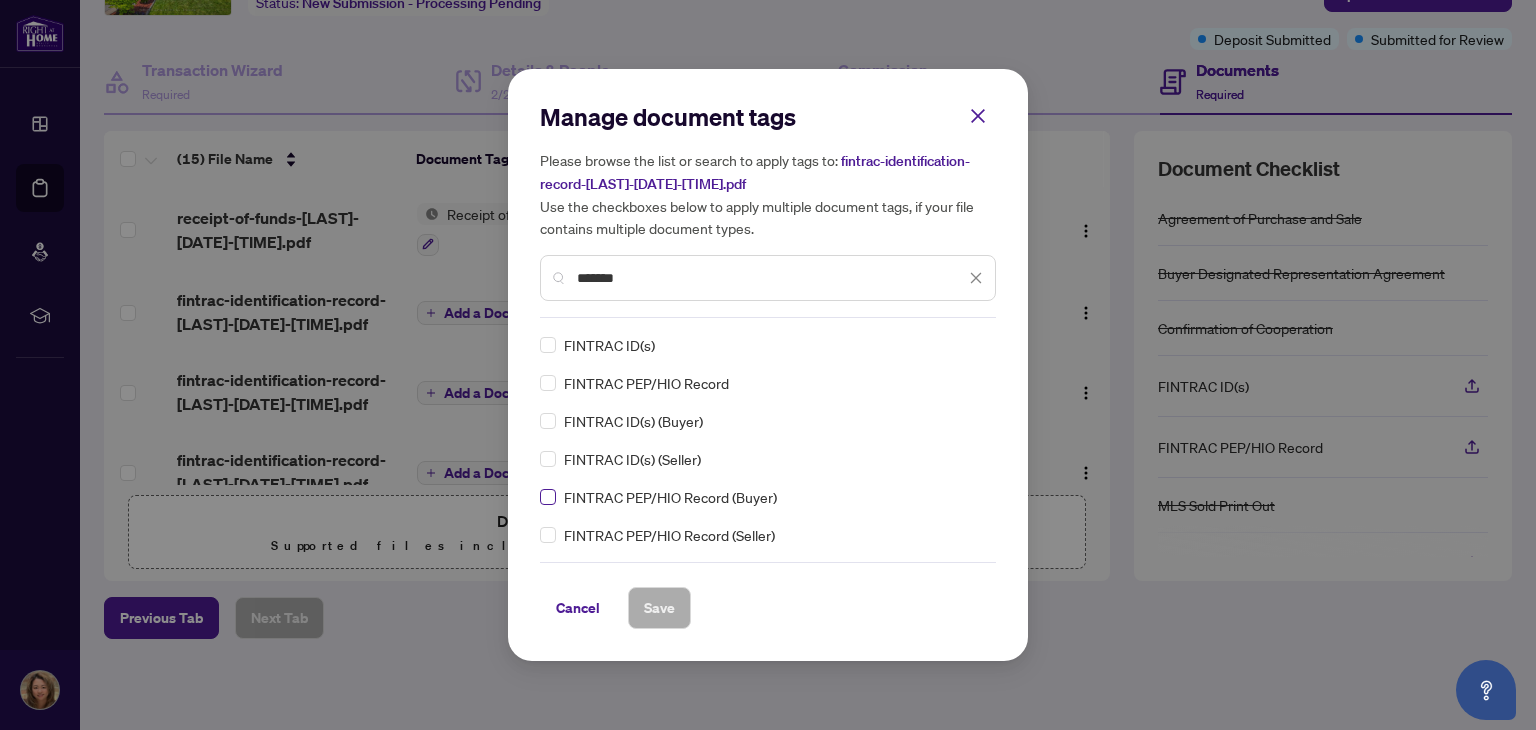 type on "*******" 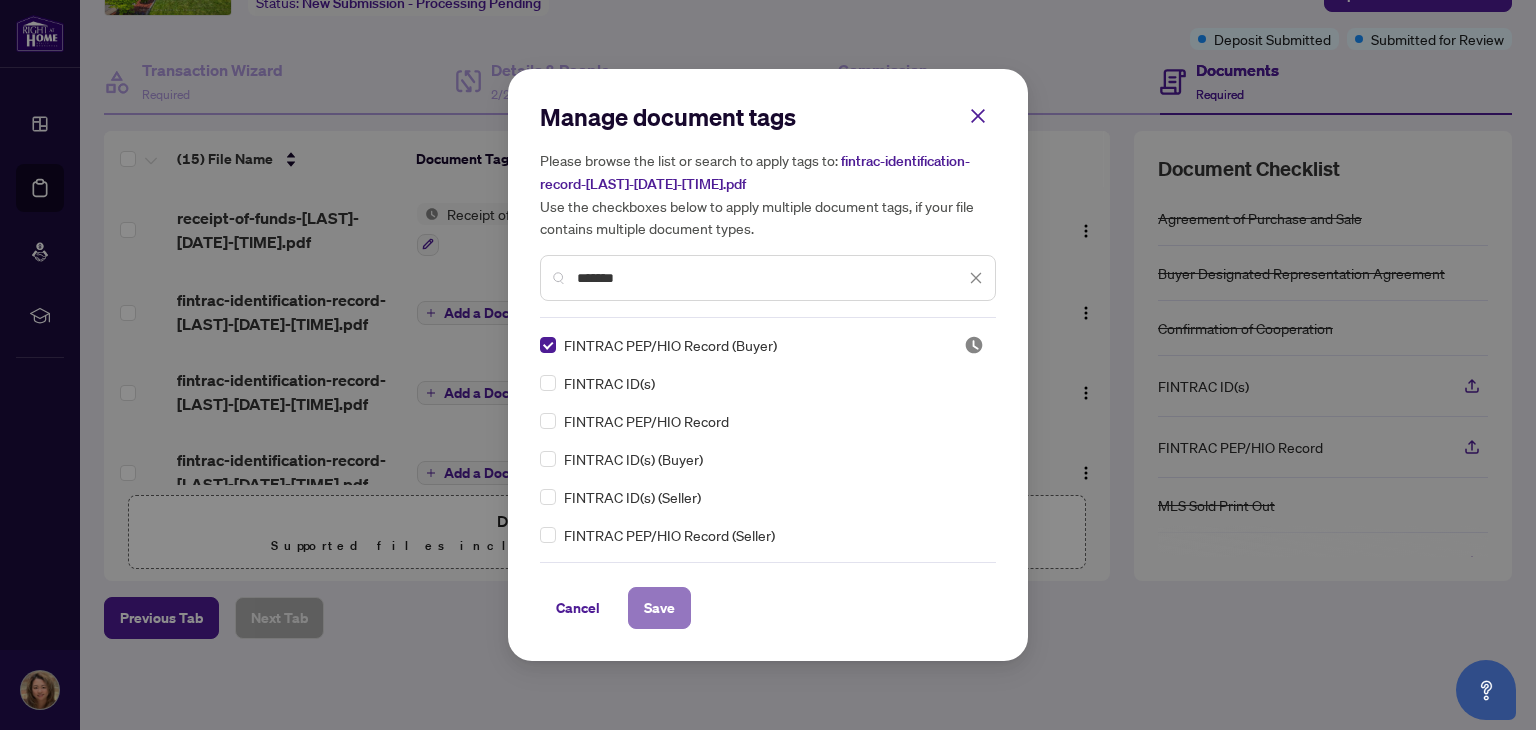 click on "Save" at bounding box center [659, 608] 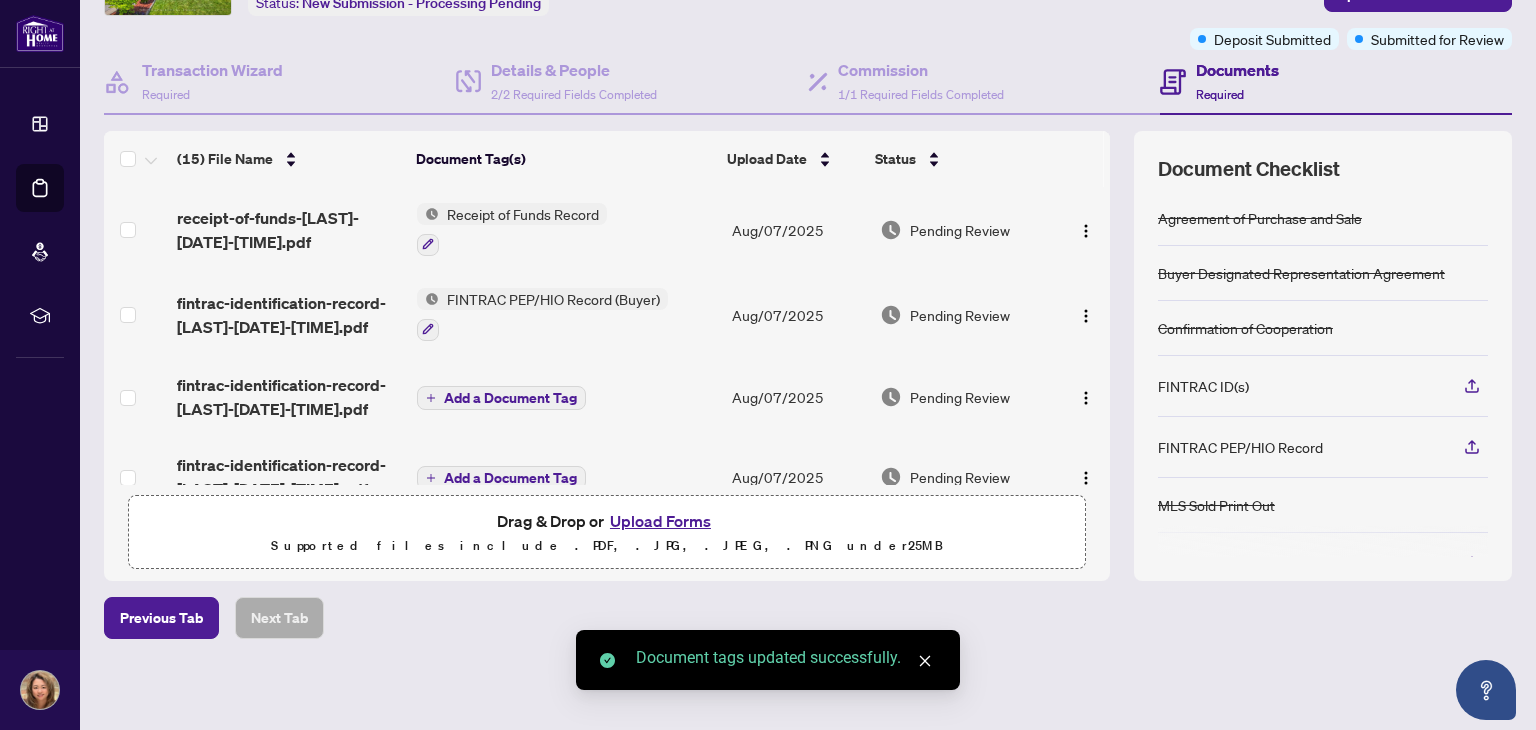 click on "Add a Document Tag" at bounding box center (510, 398) 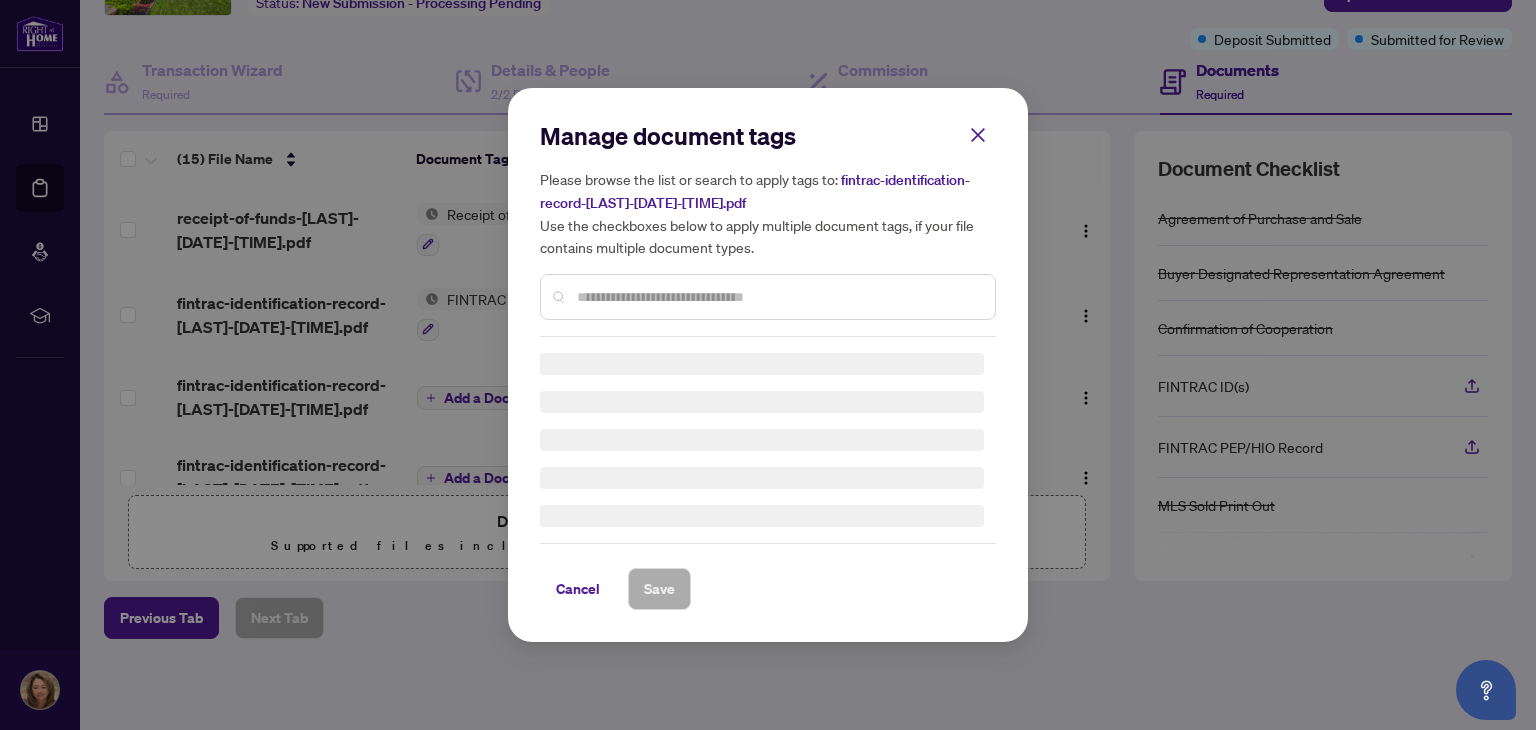 click at bounding box center [778, 297] 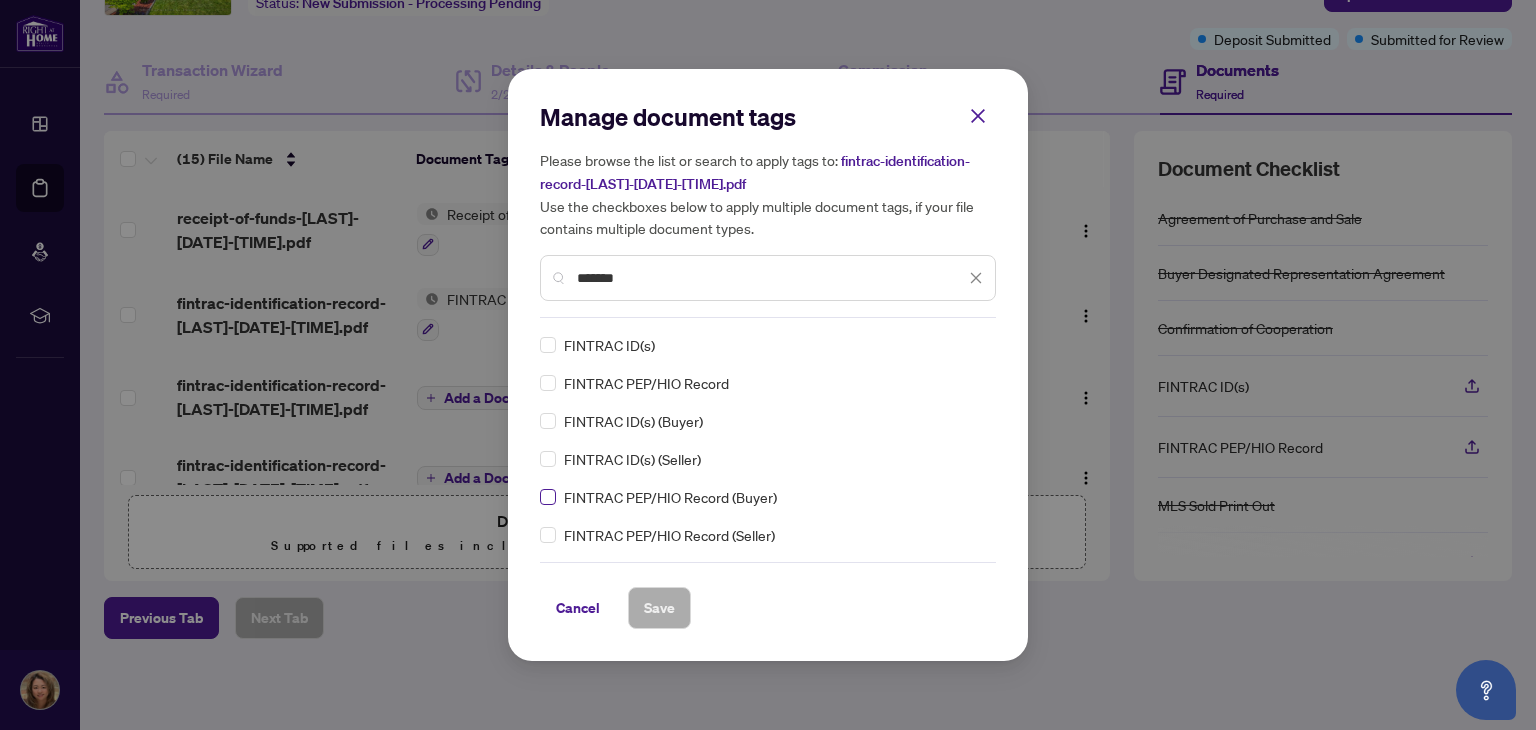 type on "*******" 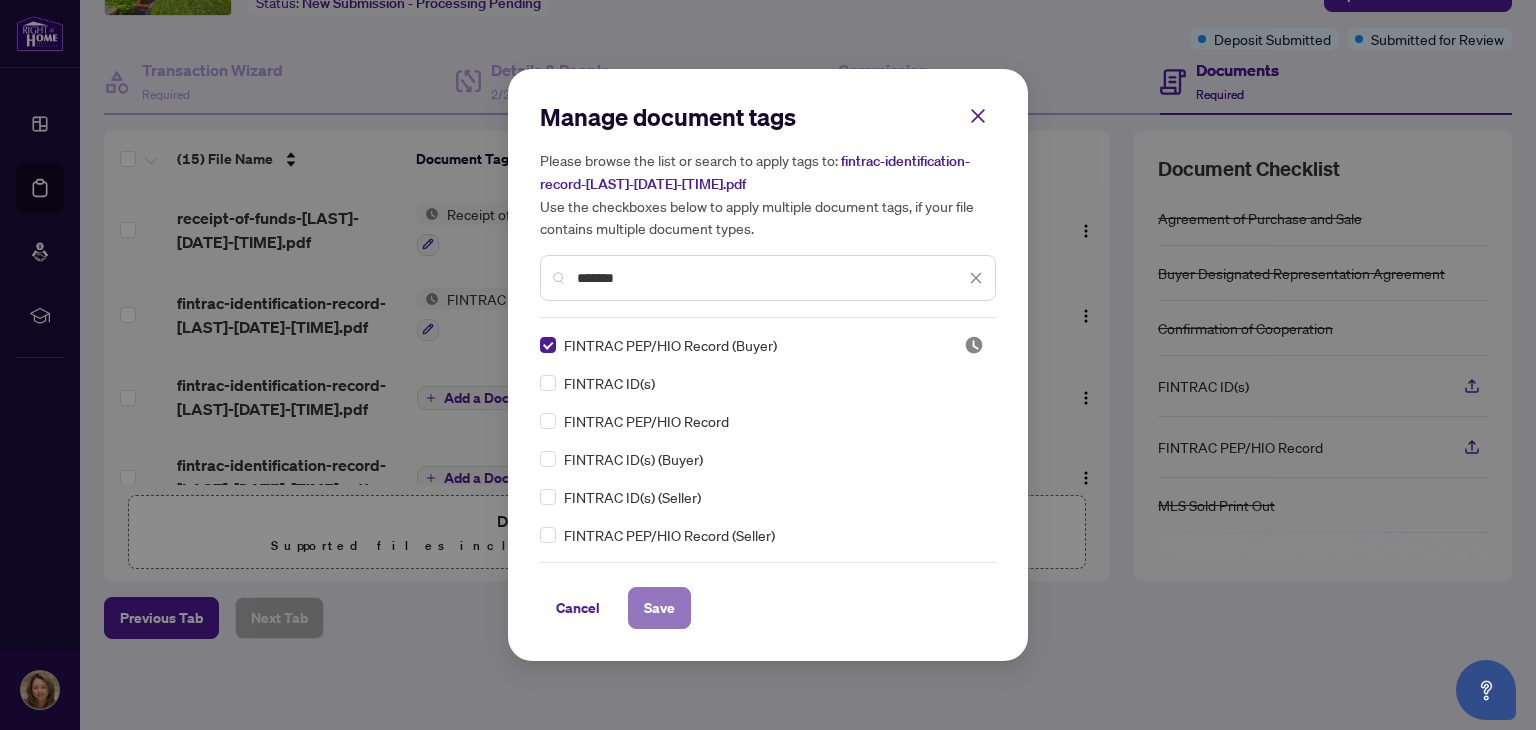 click on "Save" at bounding box center [659, 608] 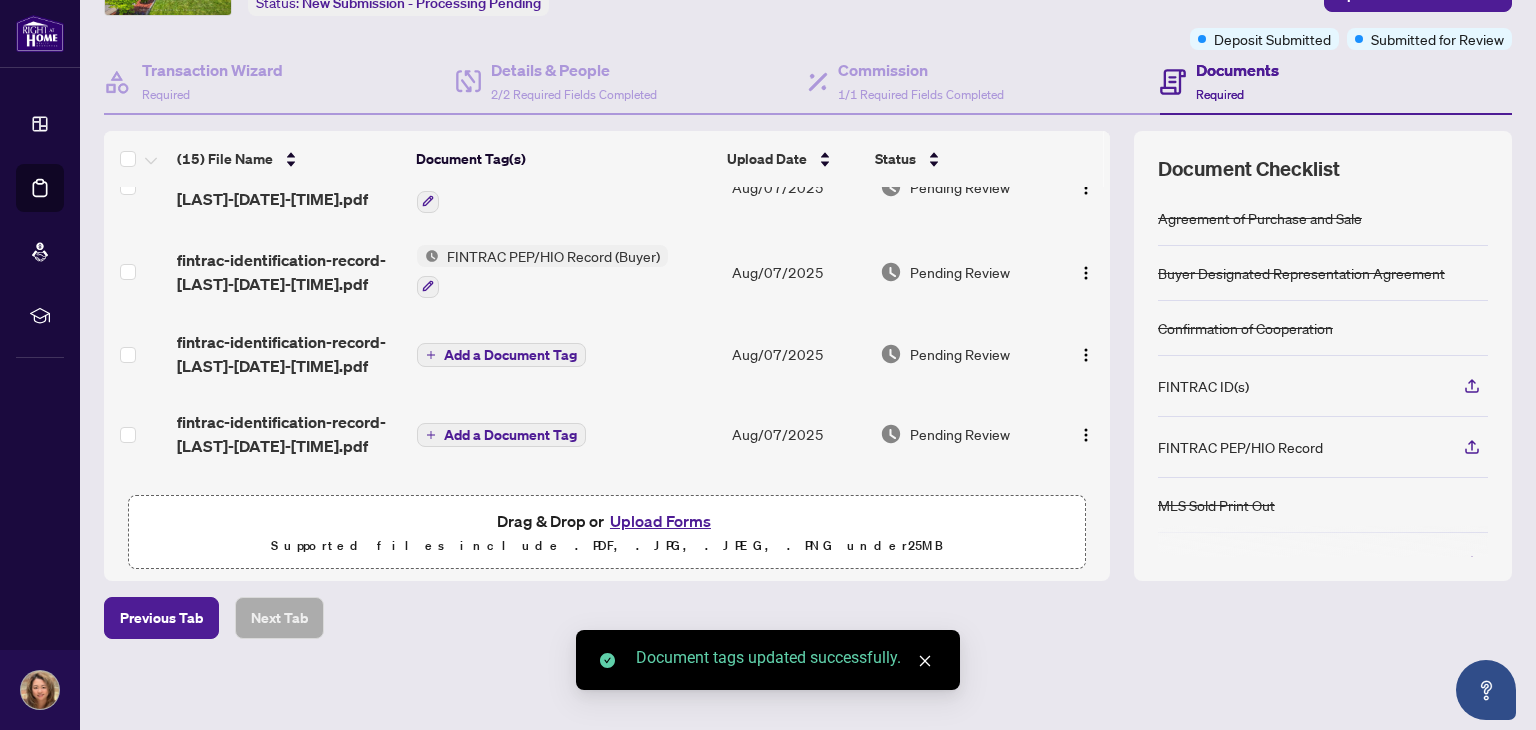 scroll, scrollTop: 151, scrollLeft: 0, axis: vertical 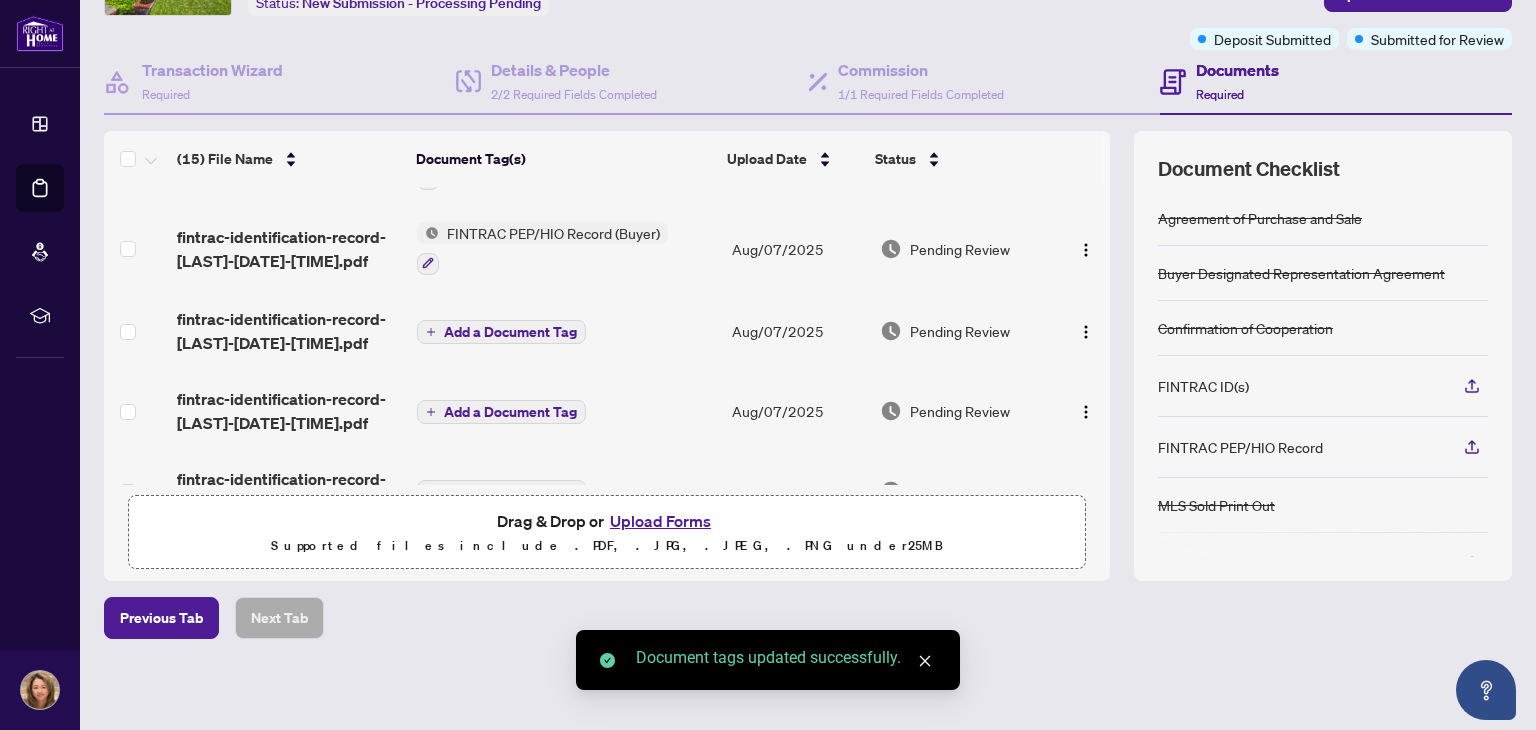 click on "Add a Document Tag" at bounding box center (510, 332) 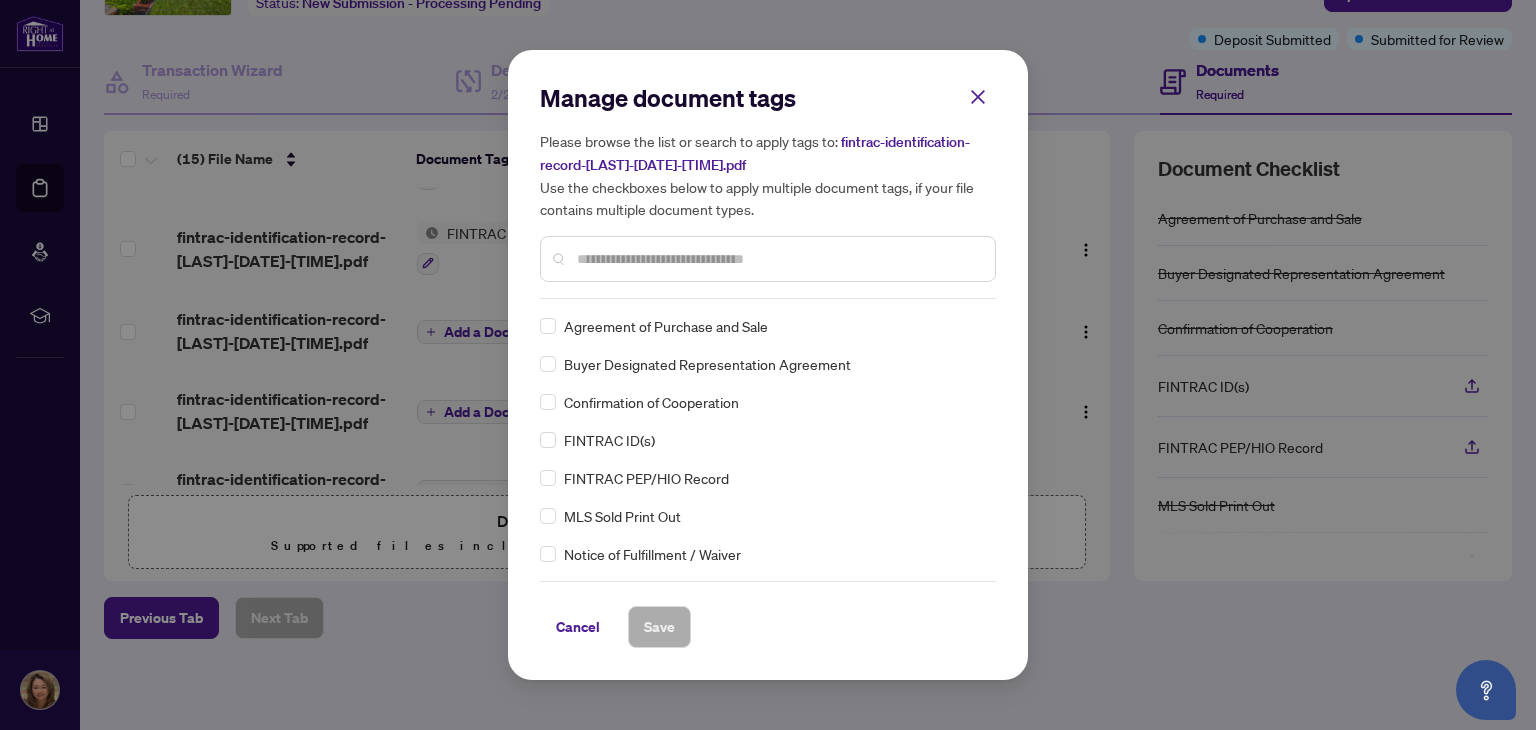 click on "Manage document tags Please browse the list or search to apply tags to:   fintrac-identification-record-[LAST]-[DATE]-[TIME].pdf   Use the checkboxes below to apply multiple document tags, if your file contains multiple document types." at bounding box center [768, 190] 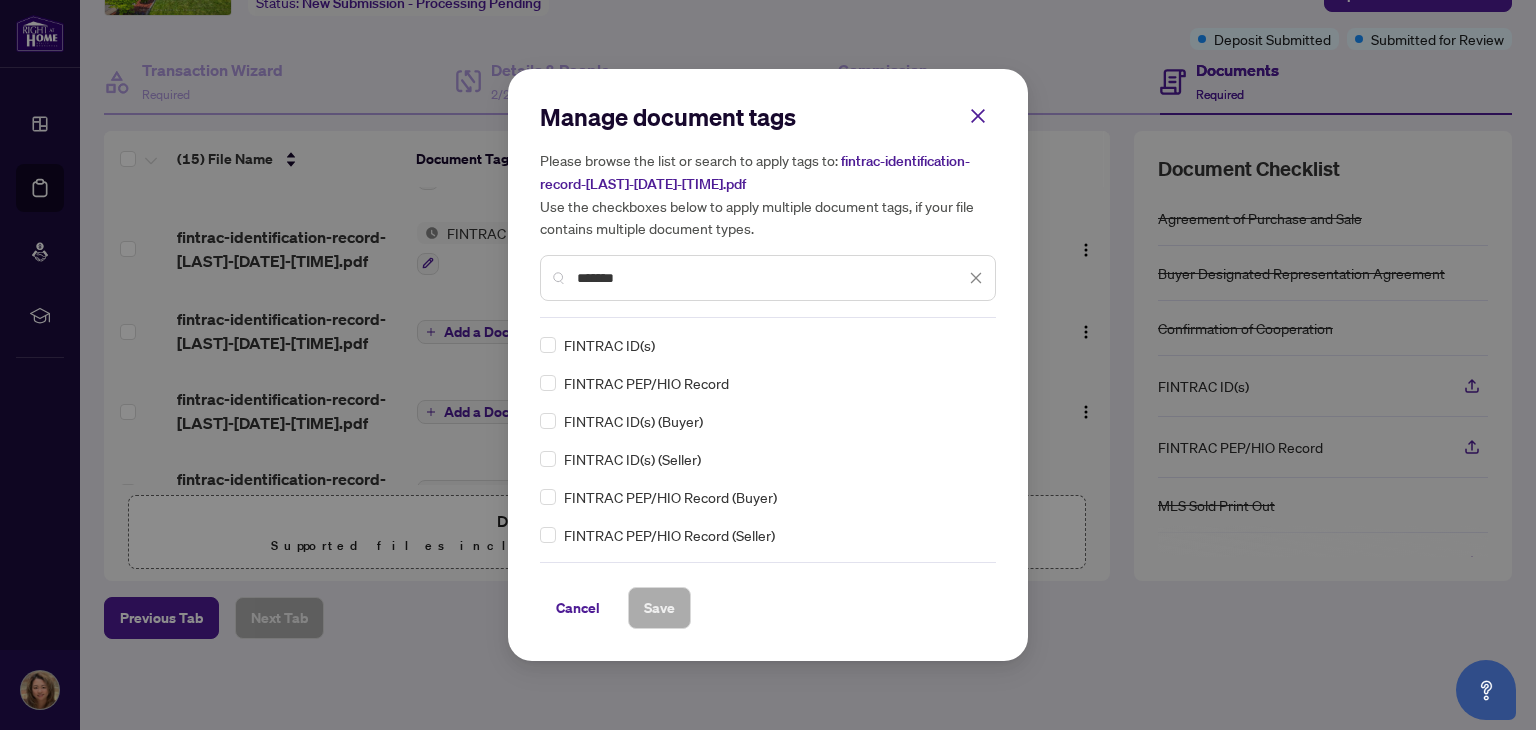 type on "*******" 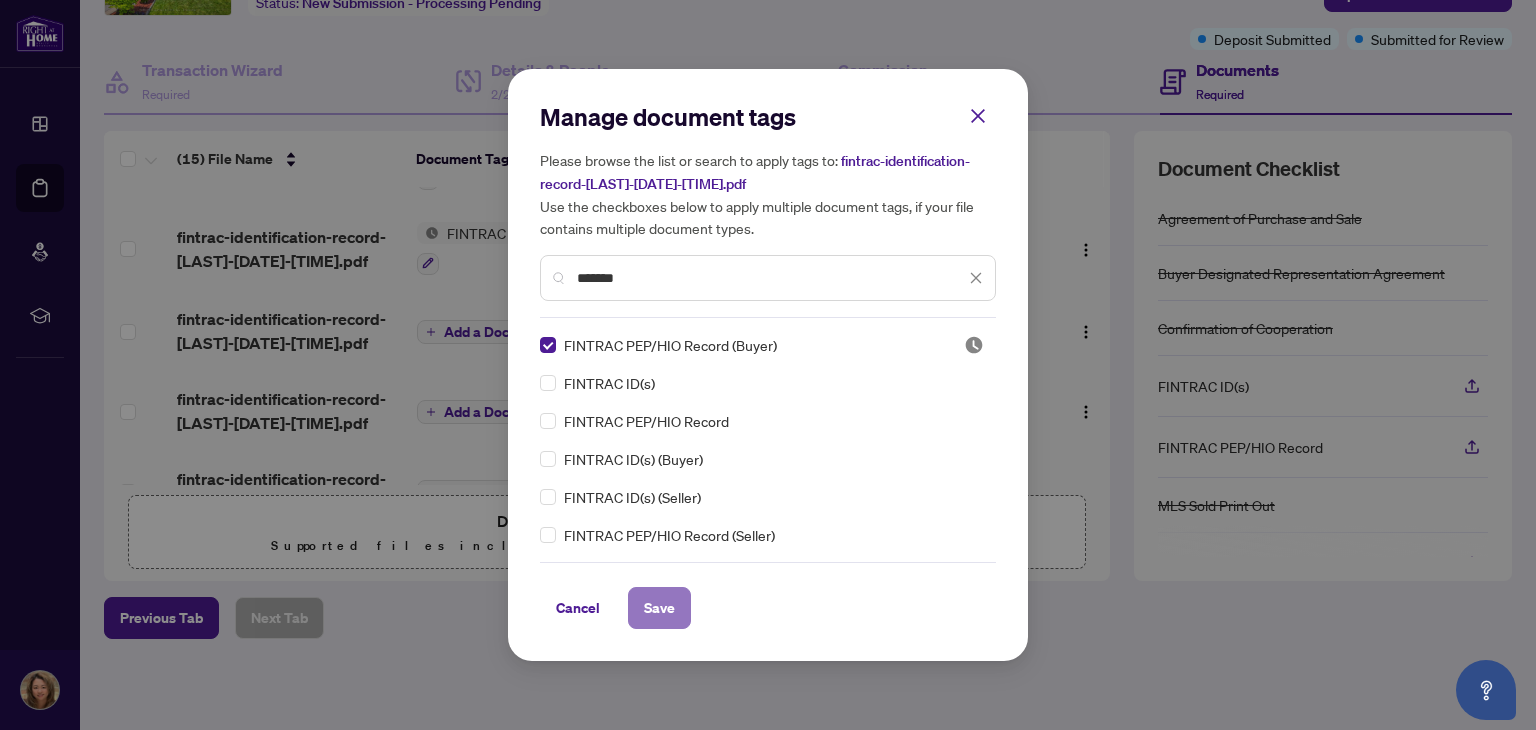click on "Save" at bounding box center (659, 608) 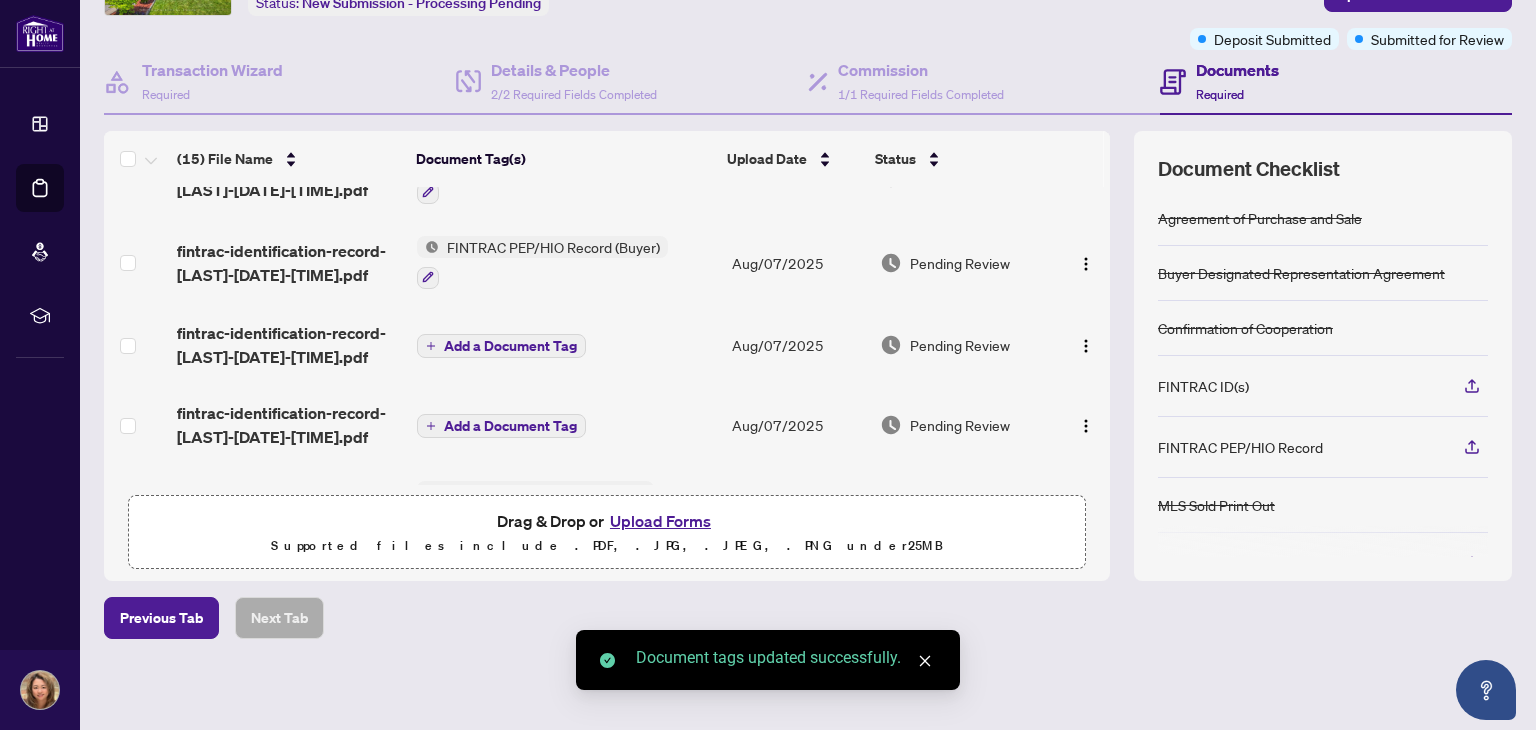 scroll, scrollTop: 256, scrollLeft: 0, axis: vertical 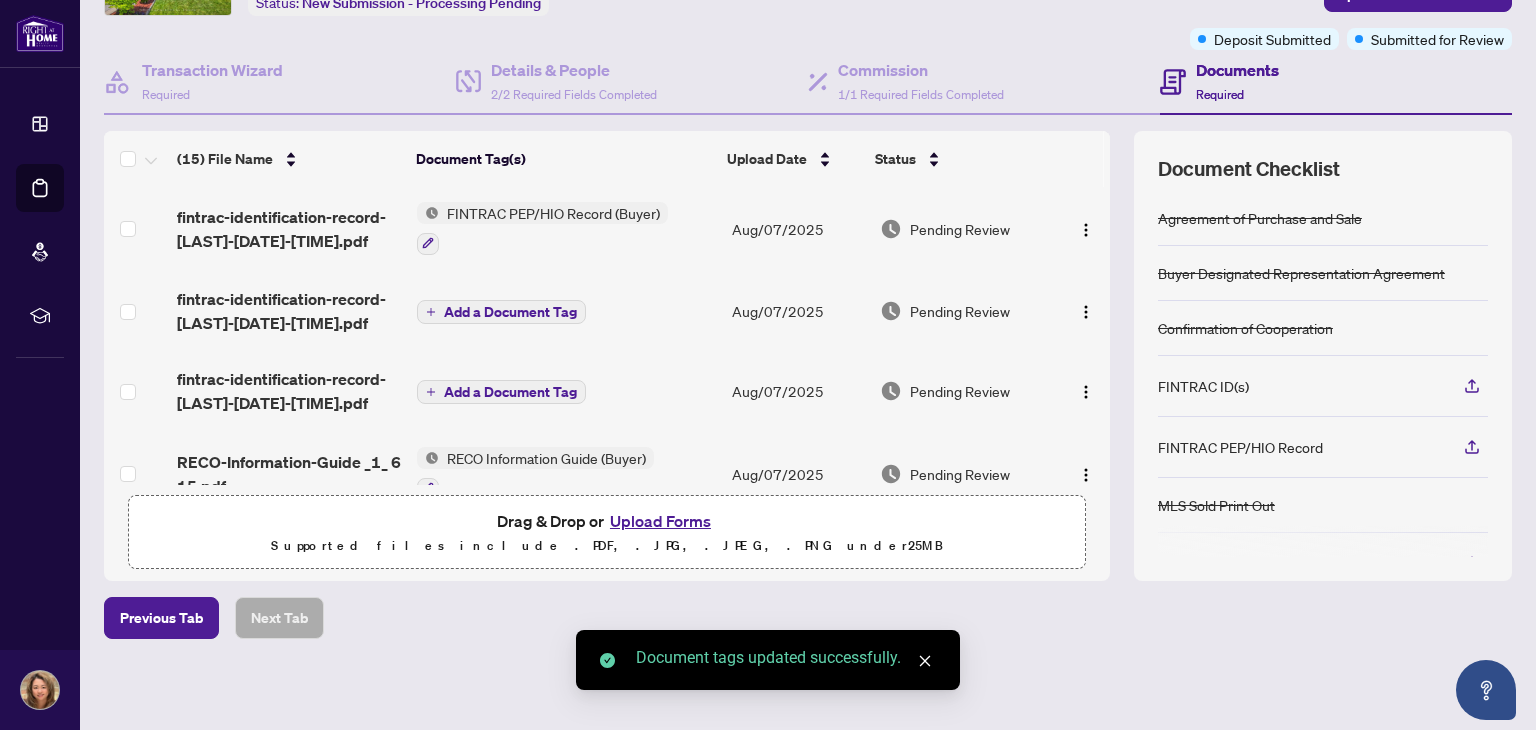 click on "Add a Document Tag" at bounding box center (510, 312) 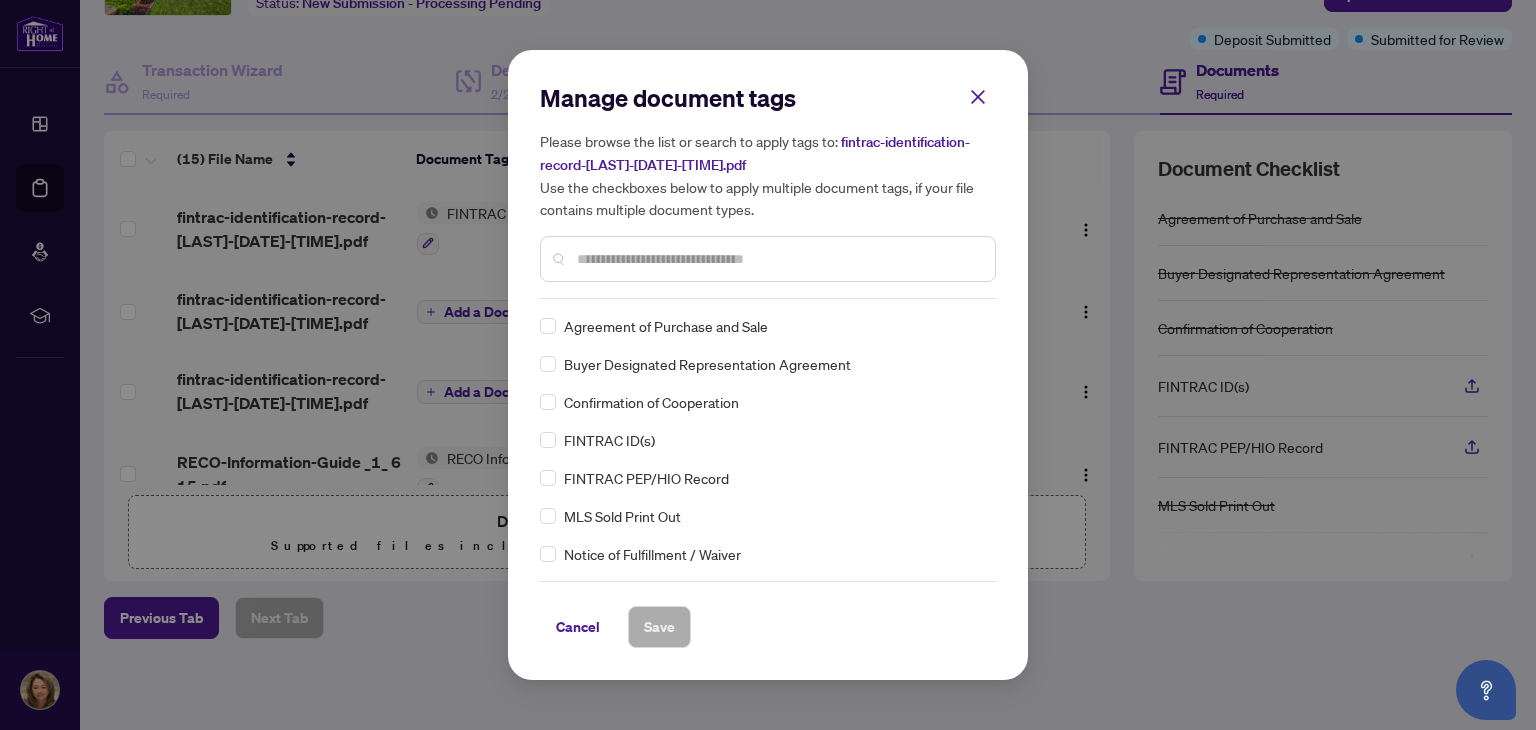 click on "Manage document tags Please browse the list or search to apply tags to:   fintrac-identification-record-[LAST]-[DATE]-[TIME].pdf   Use the checkboxes below to apply multiple document tags, if your file contains multiple document types." at bounding box center (768, 190) 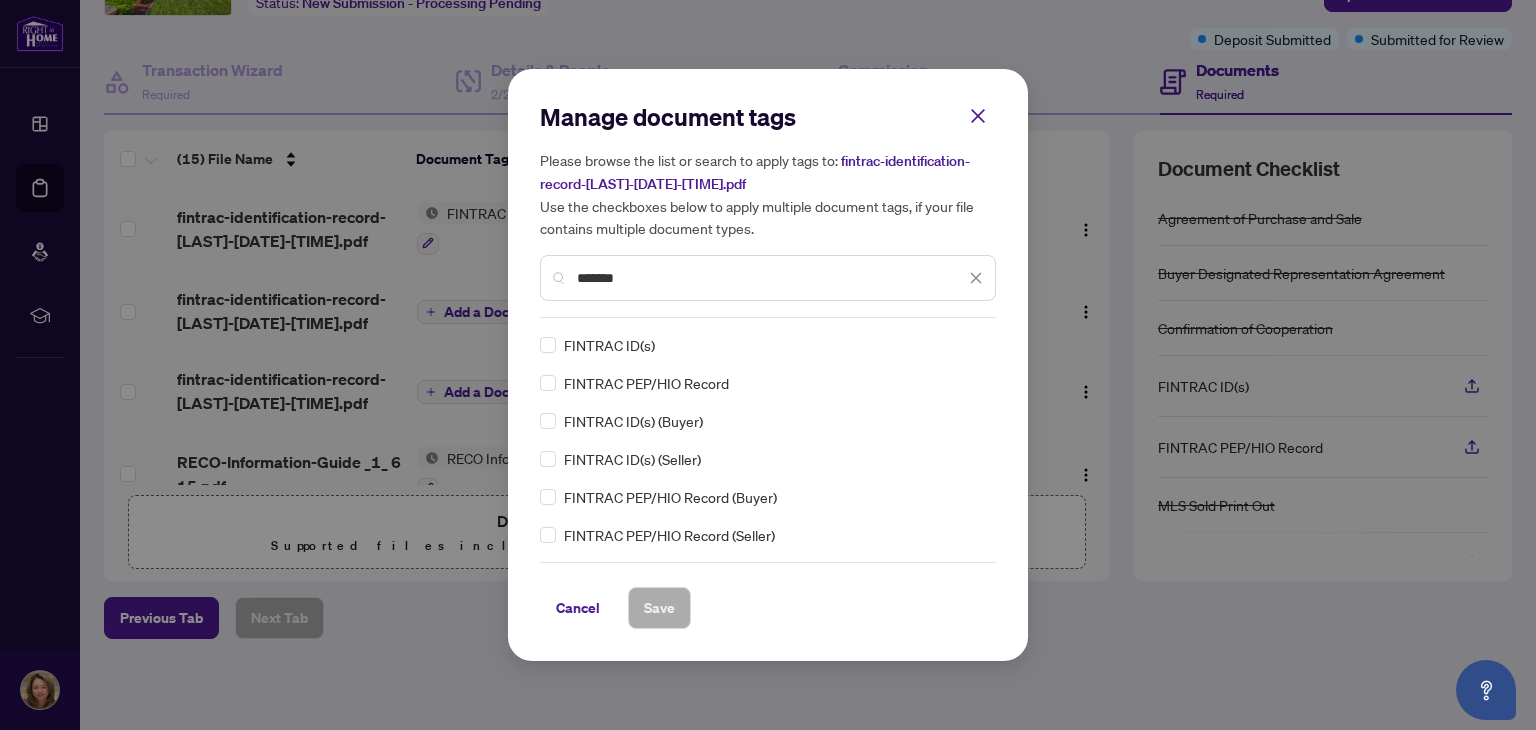 type on "*******" 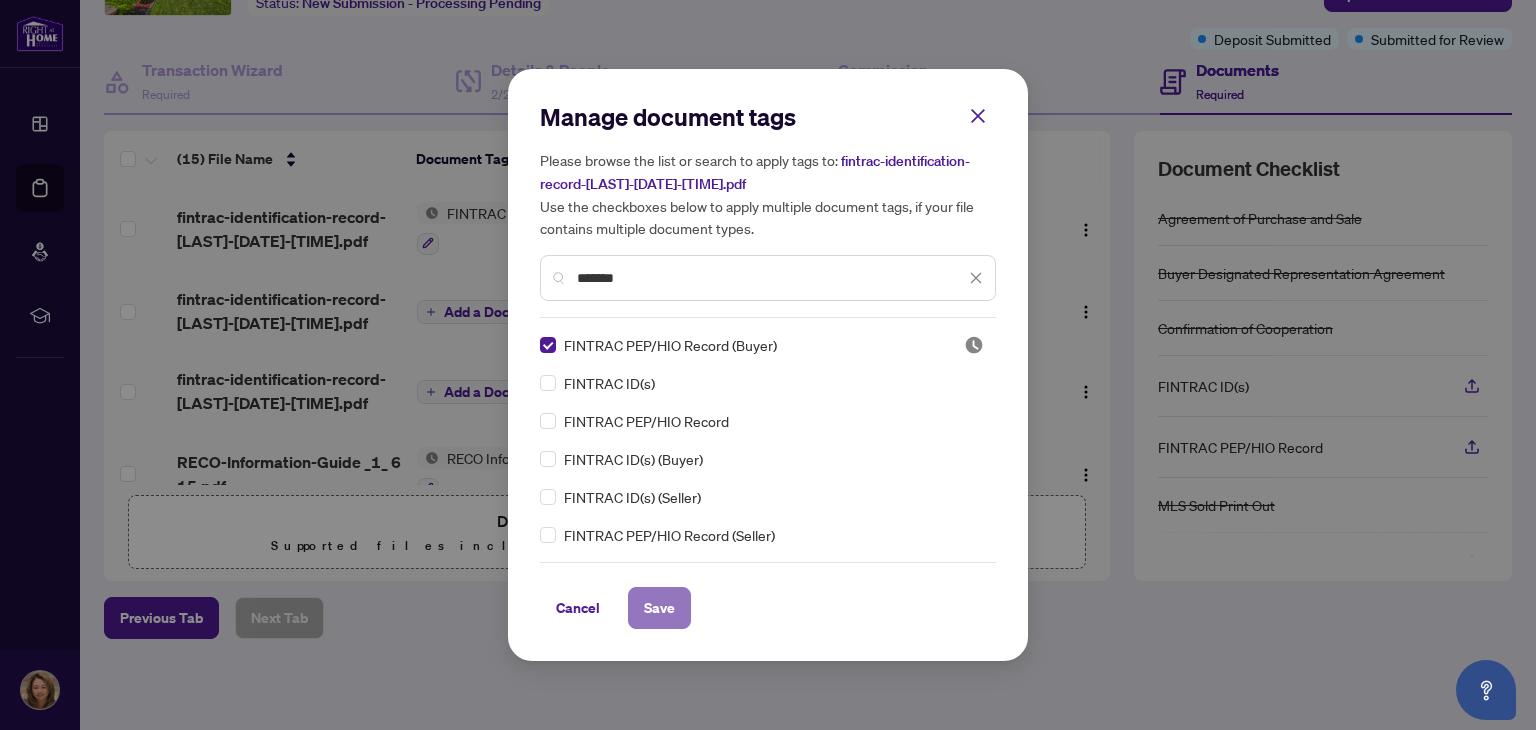 click on "Save" at bounding box center [659, 608] 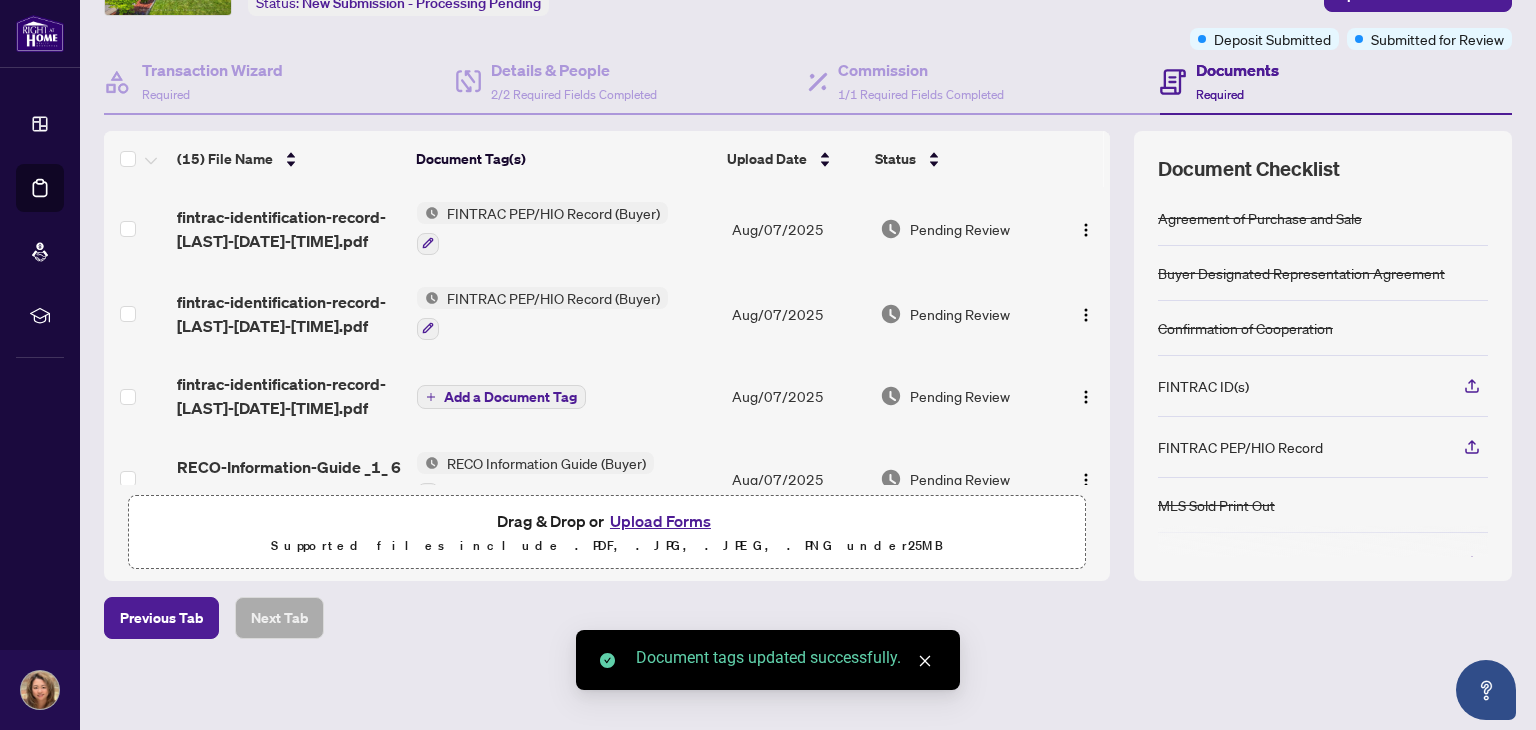 click on "Add a Document Tag" at bounding box center [510, 397] 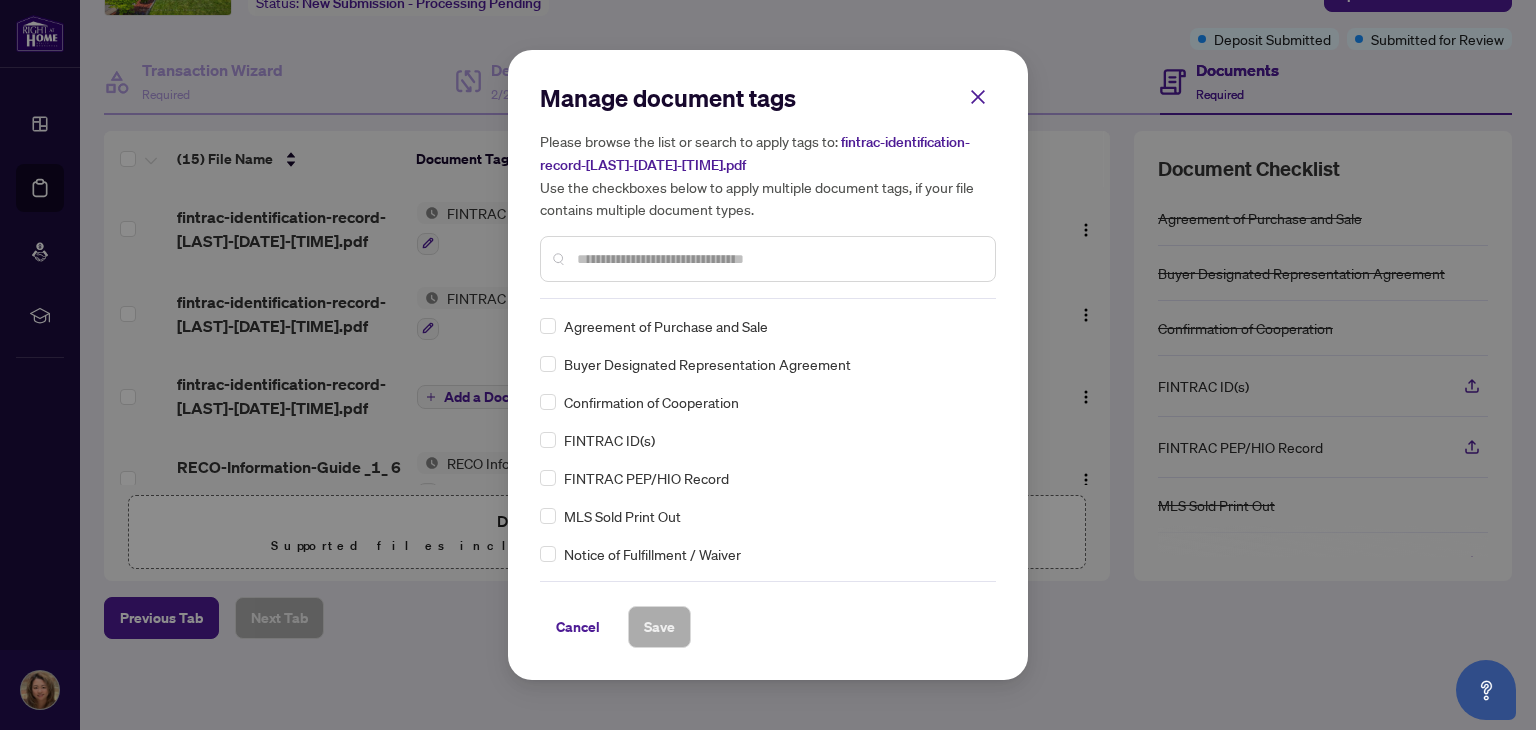 click at bounding box center (778, 259) 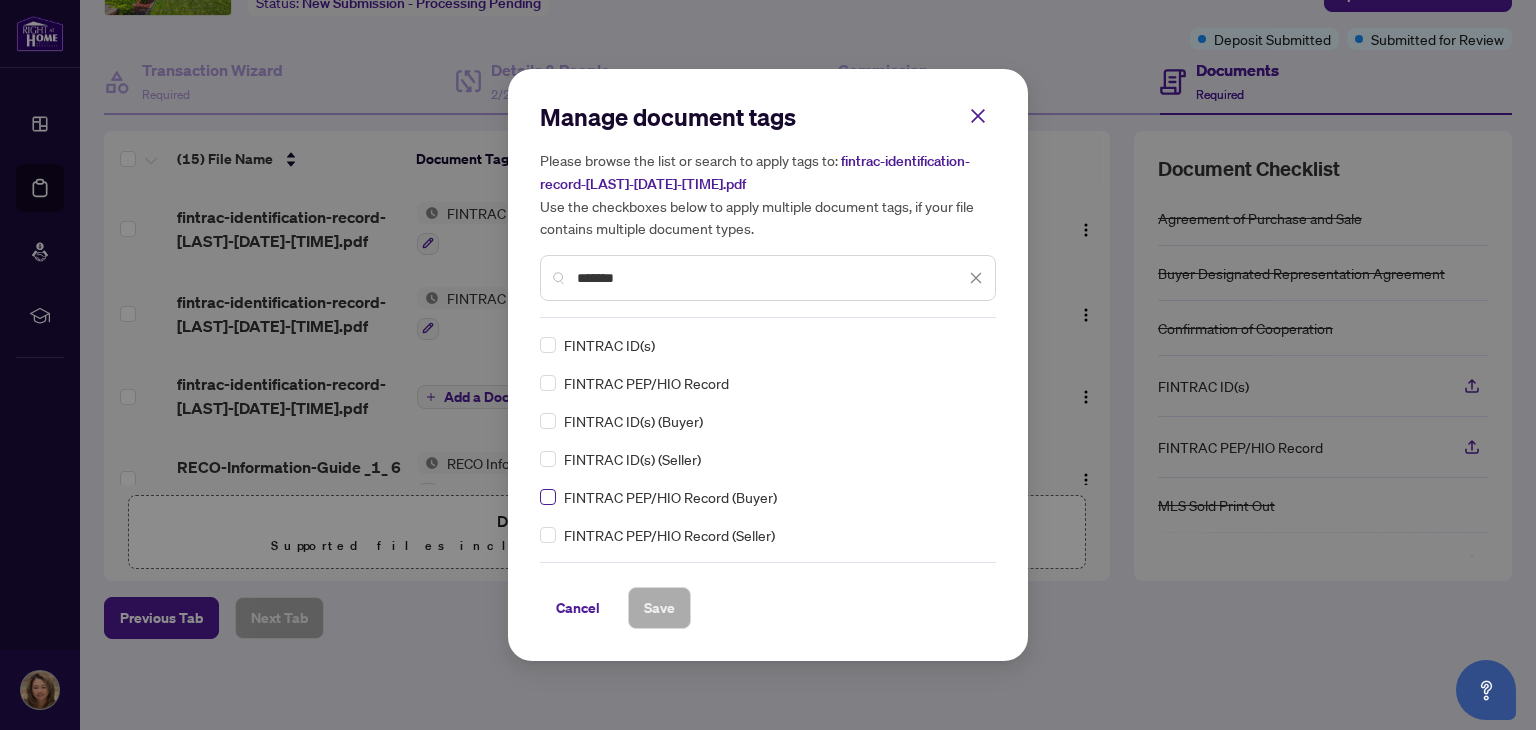 type on "*******" 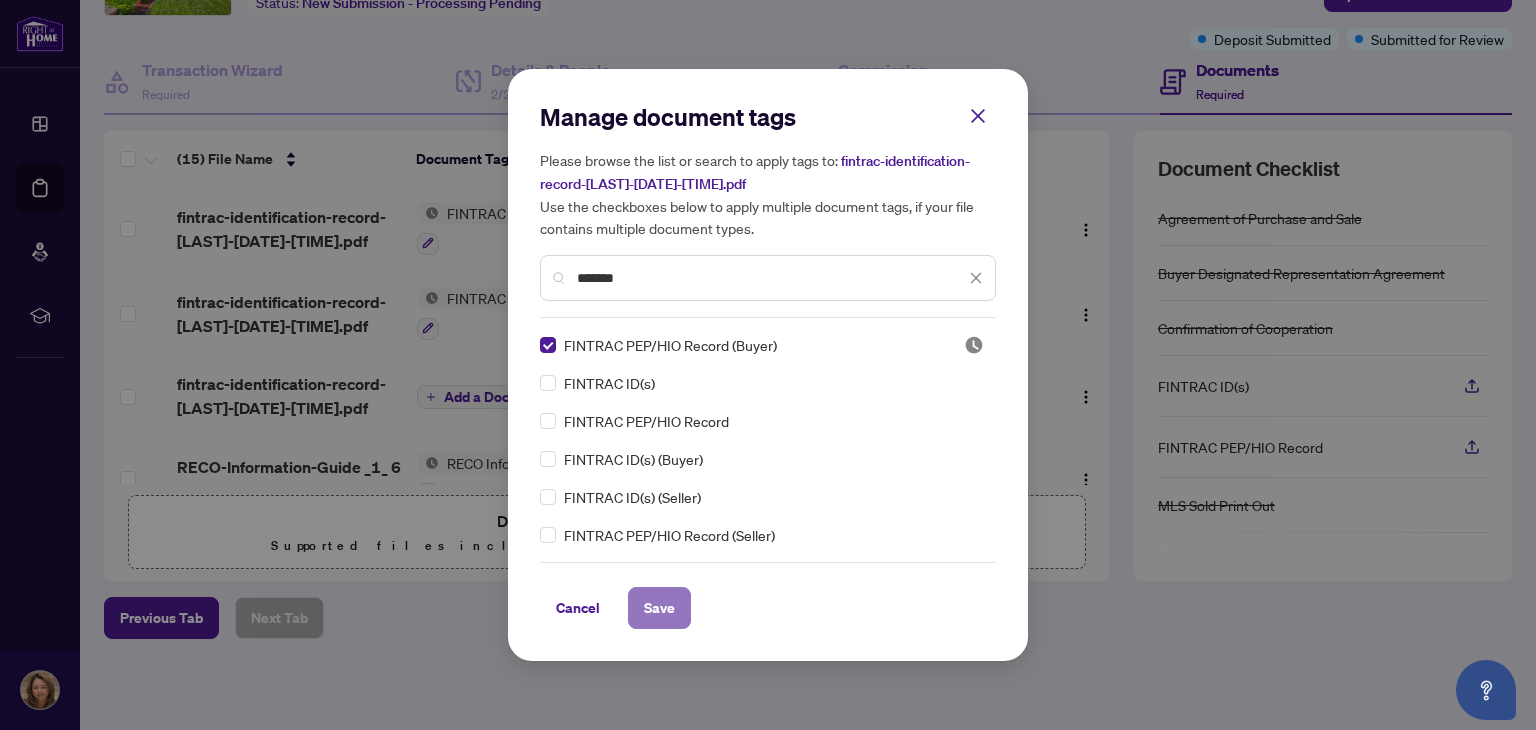 click on "Save" at bounding box center [659, 608] 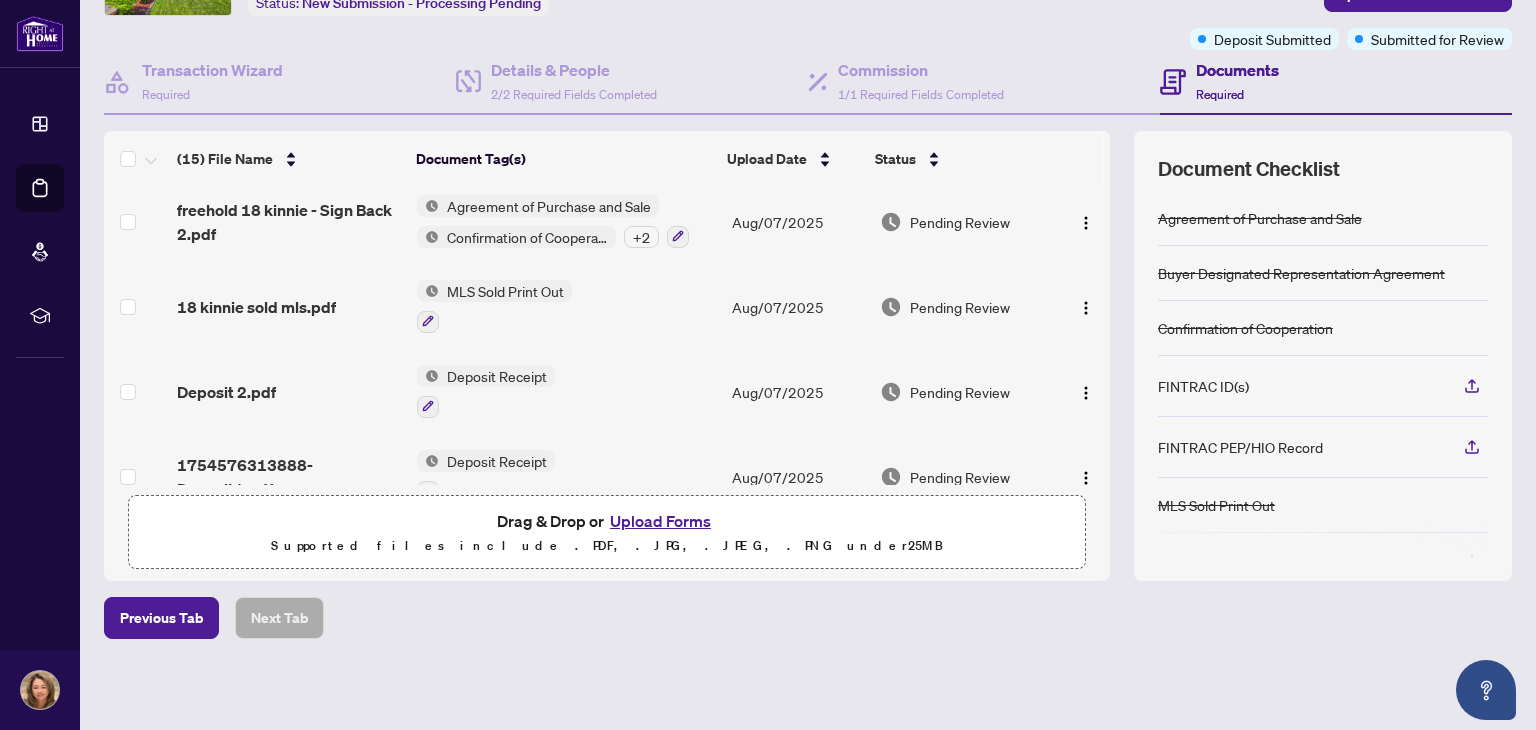 scroll, scrollTop: 974, scrollLeft: 0, axis: vertical 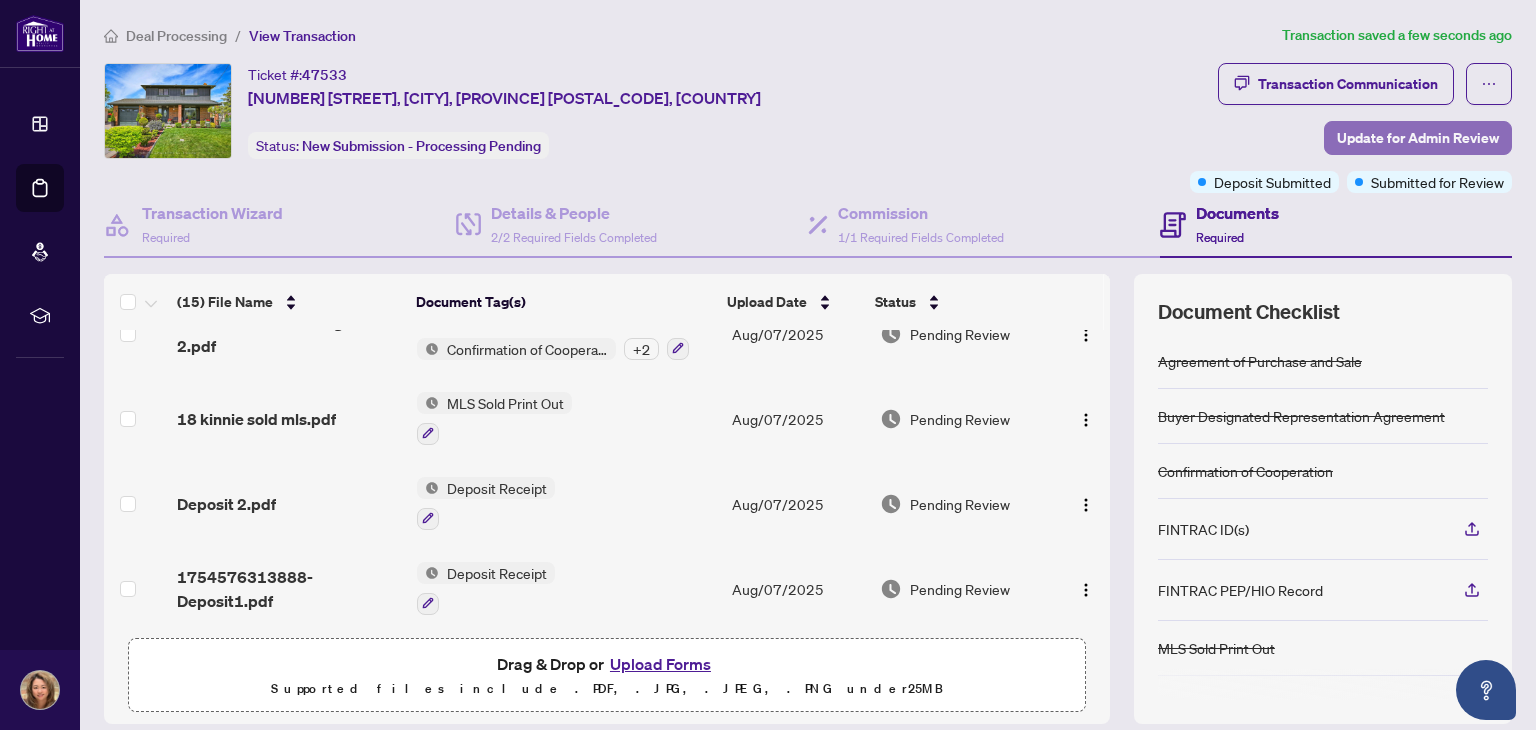 click on "Update for Admin Review" at bounding box center [1418, 138] 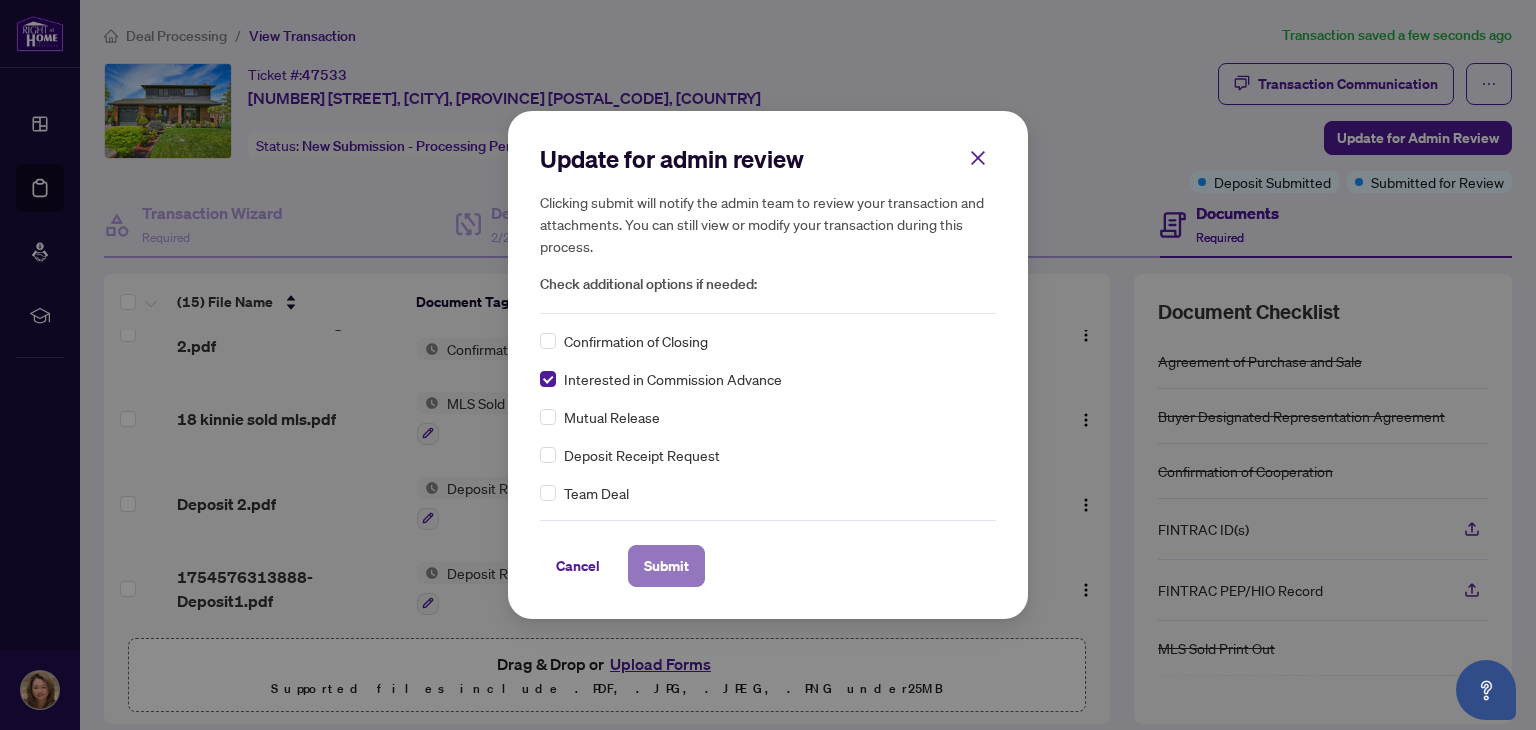 click on "Submit" at bounding box center [666, 566] 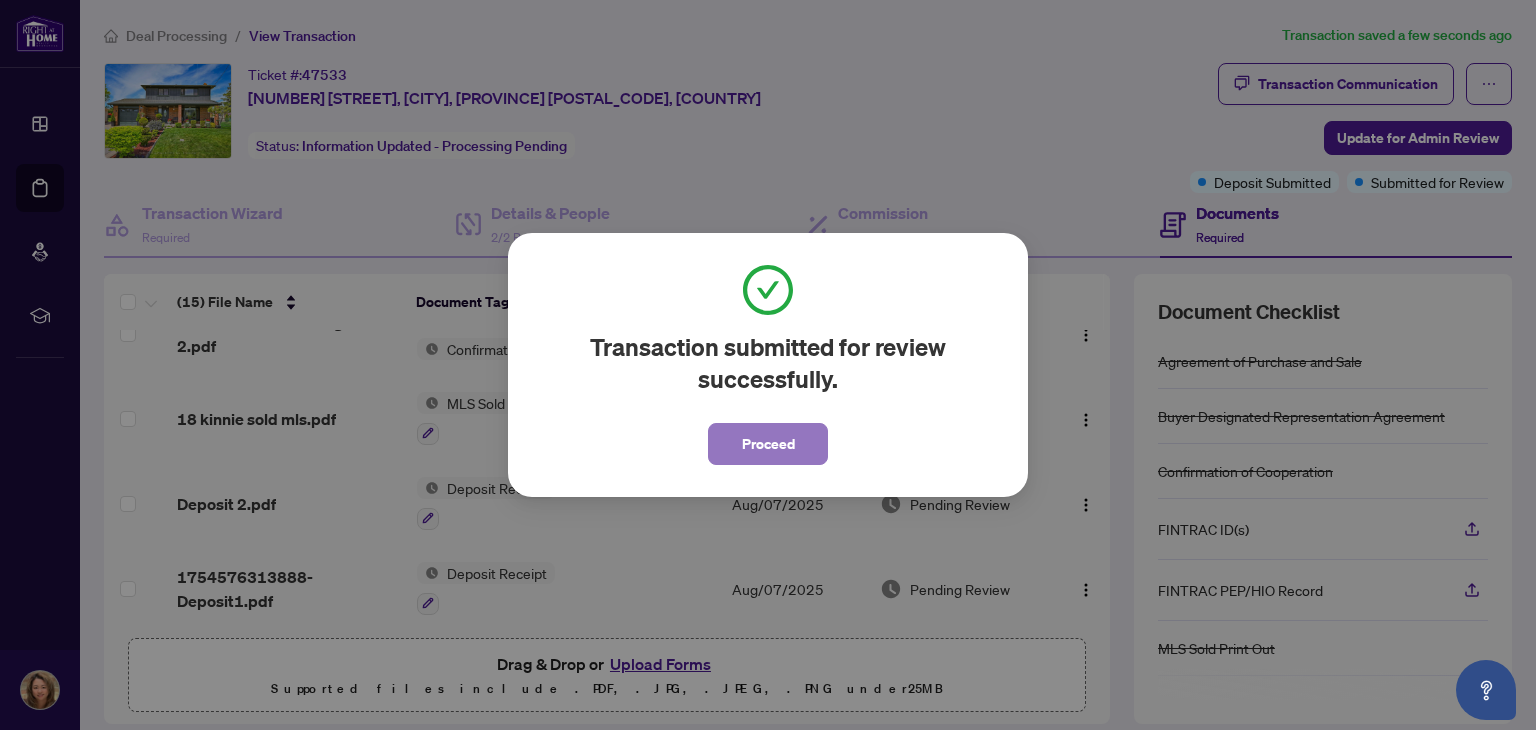 click on "Proceed" at bounding box center (768, 444) 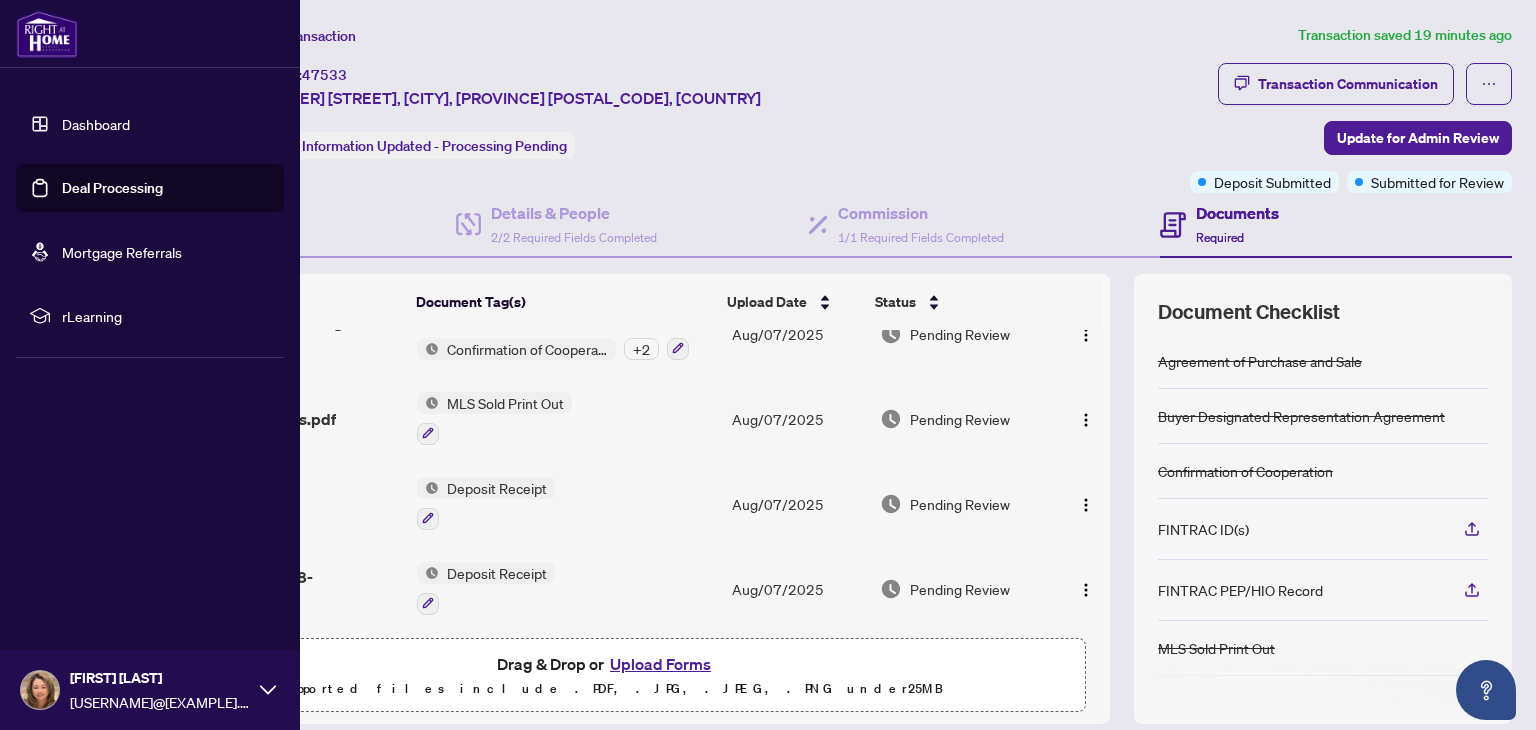 click on "Deal Processing" at bounding box center [112, 188] 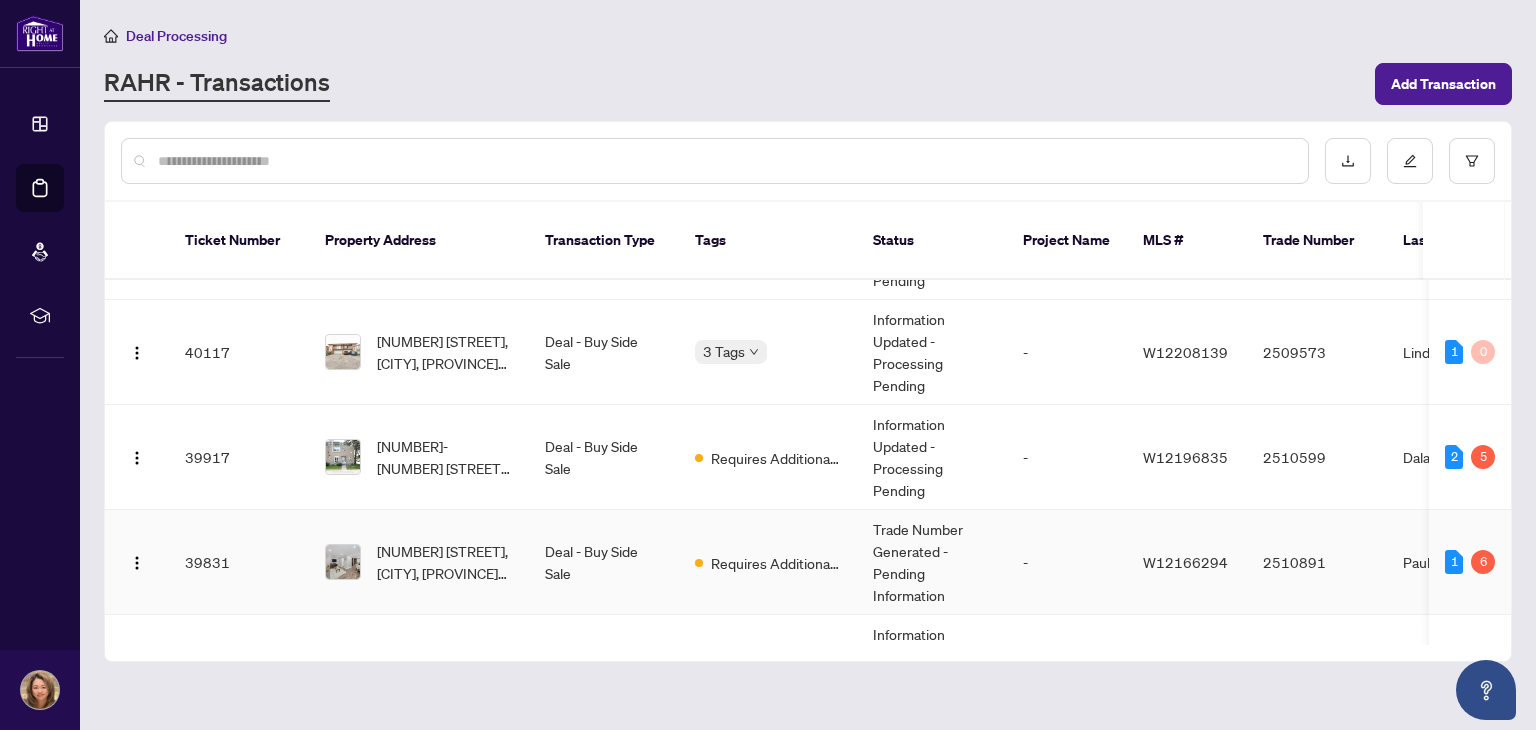 scroll, scrollTop: 716, scrollLeft: 0, axis: vertical 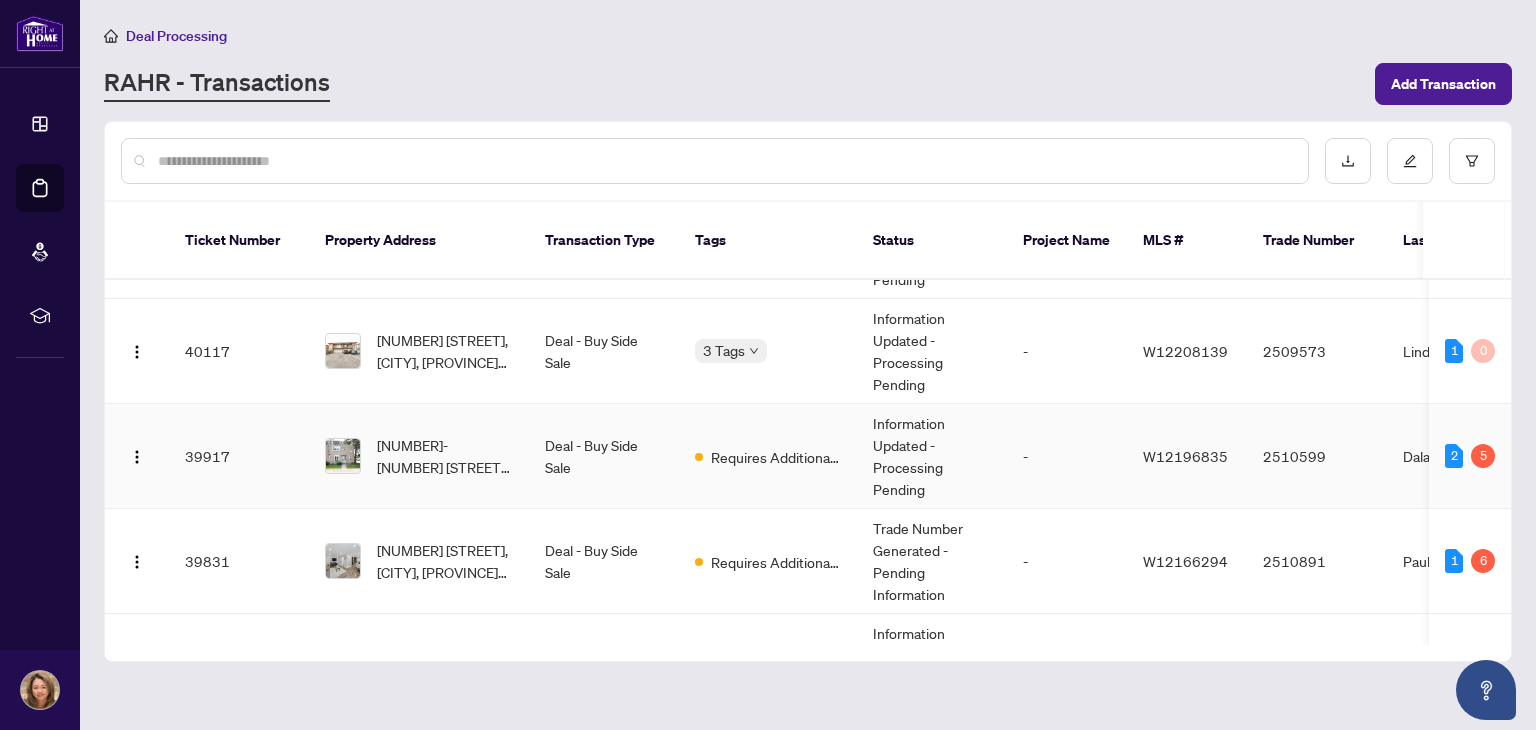drag, startPoint x: 1489, startPoint y: 422, endPoint x: 1480, endPoint y: 427, distance: 10.29563 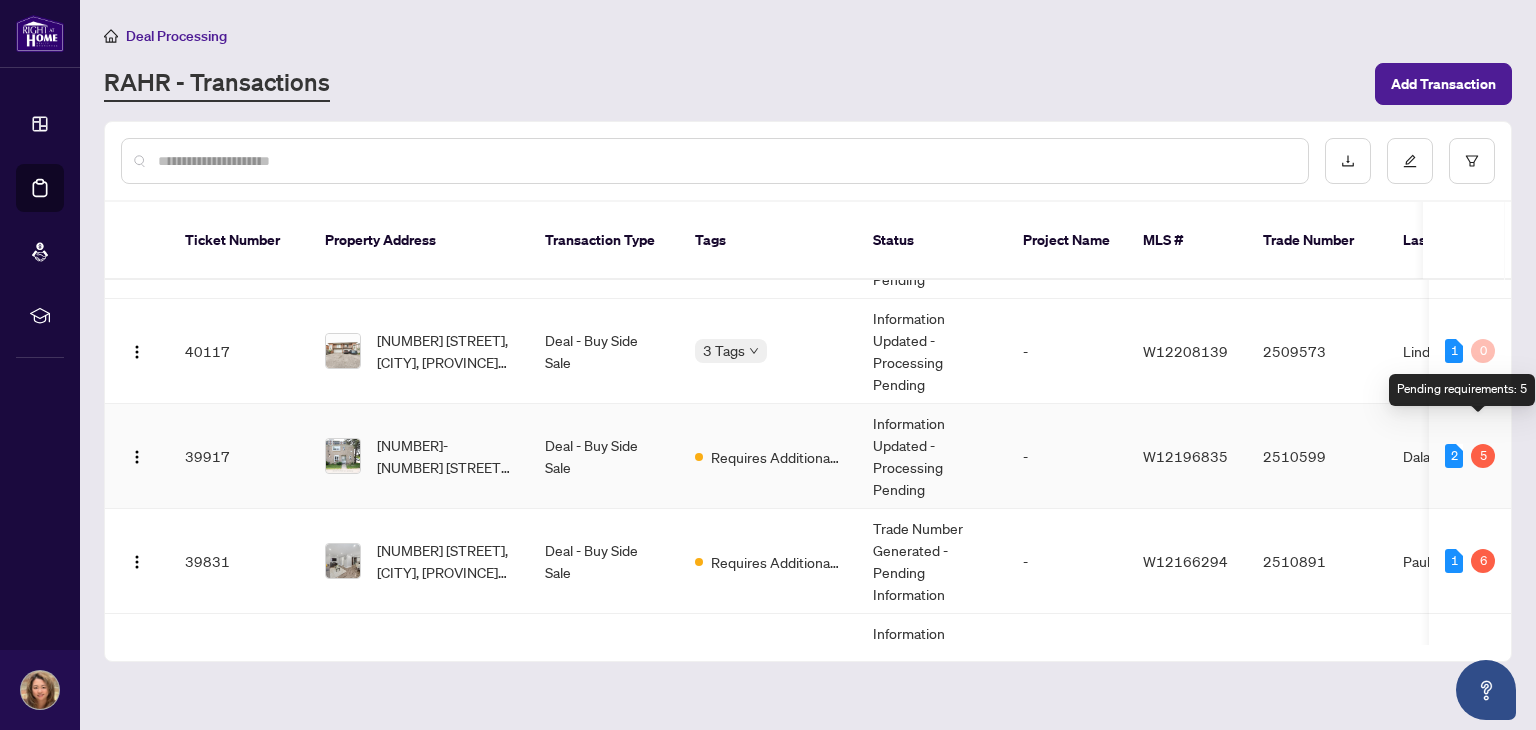 click on "5" at bounding box center [1483, 456] 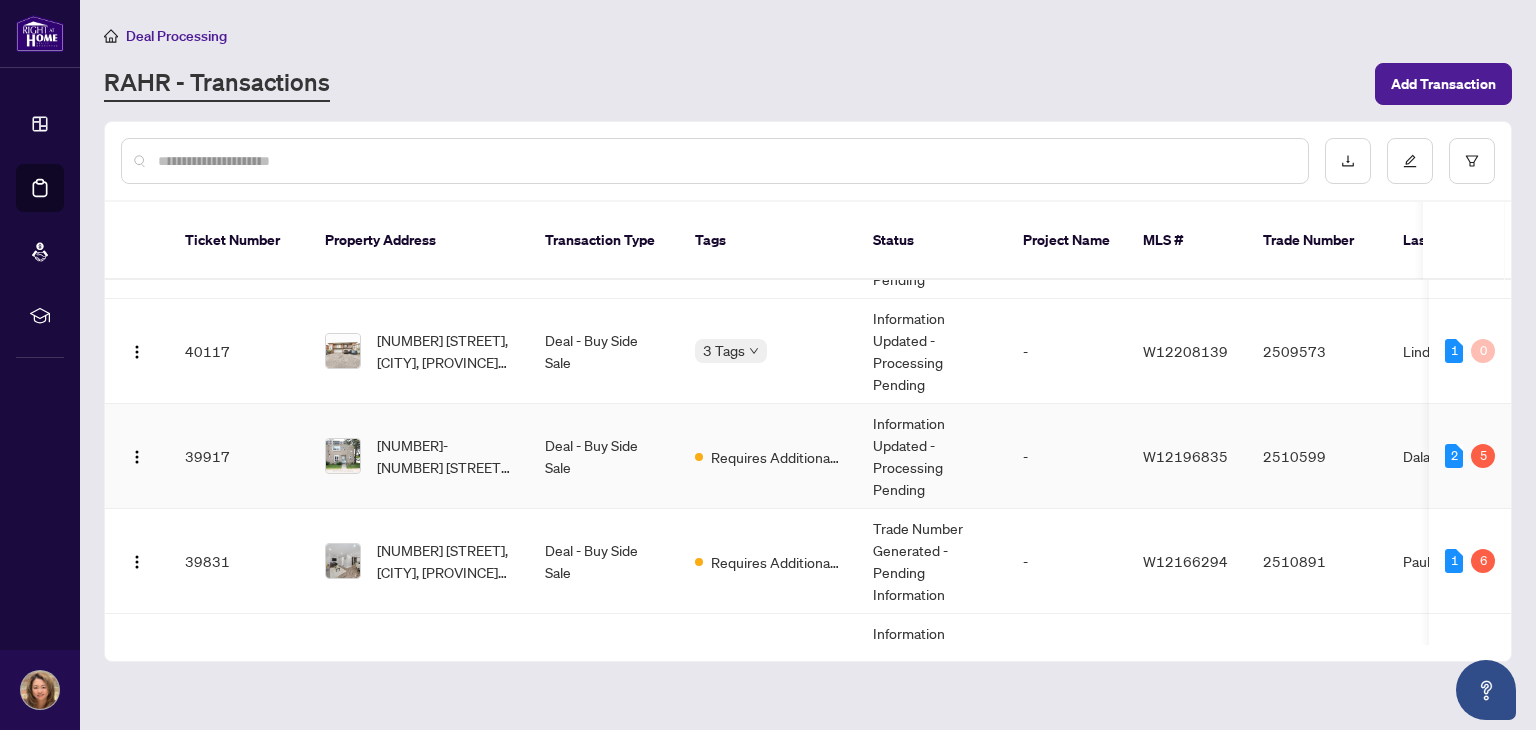 click on "Deal - Buy Side Sale" at bounding box center [604, 456] 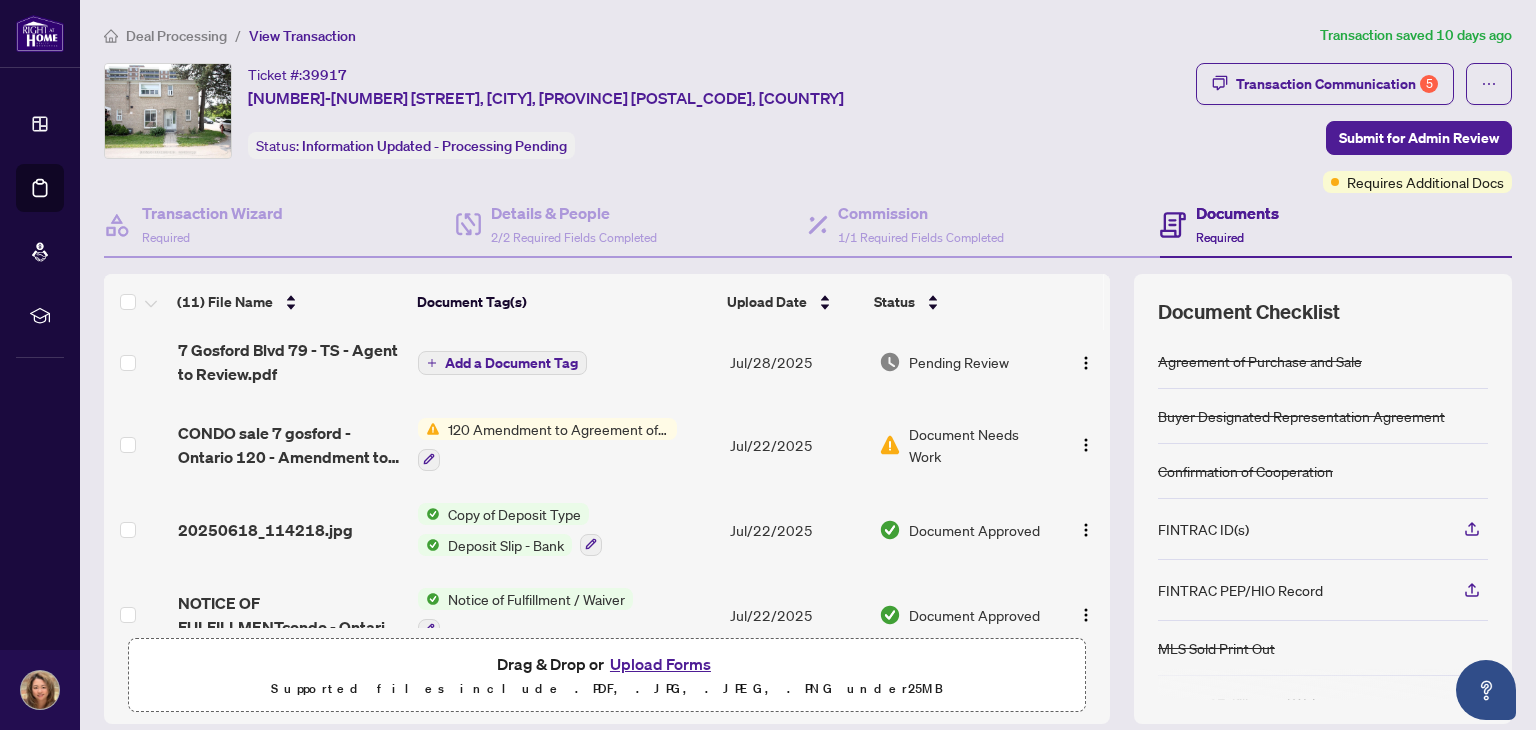scroll, scrollTop: 6, scrollLeft: 0, axis: vertical 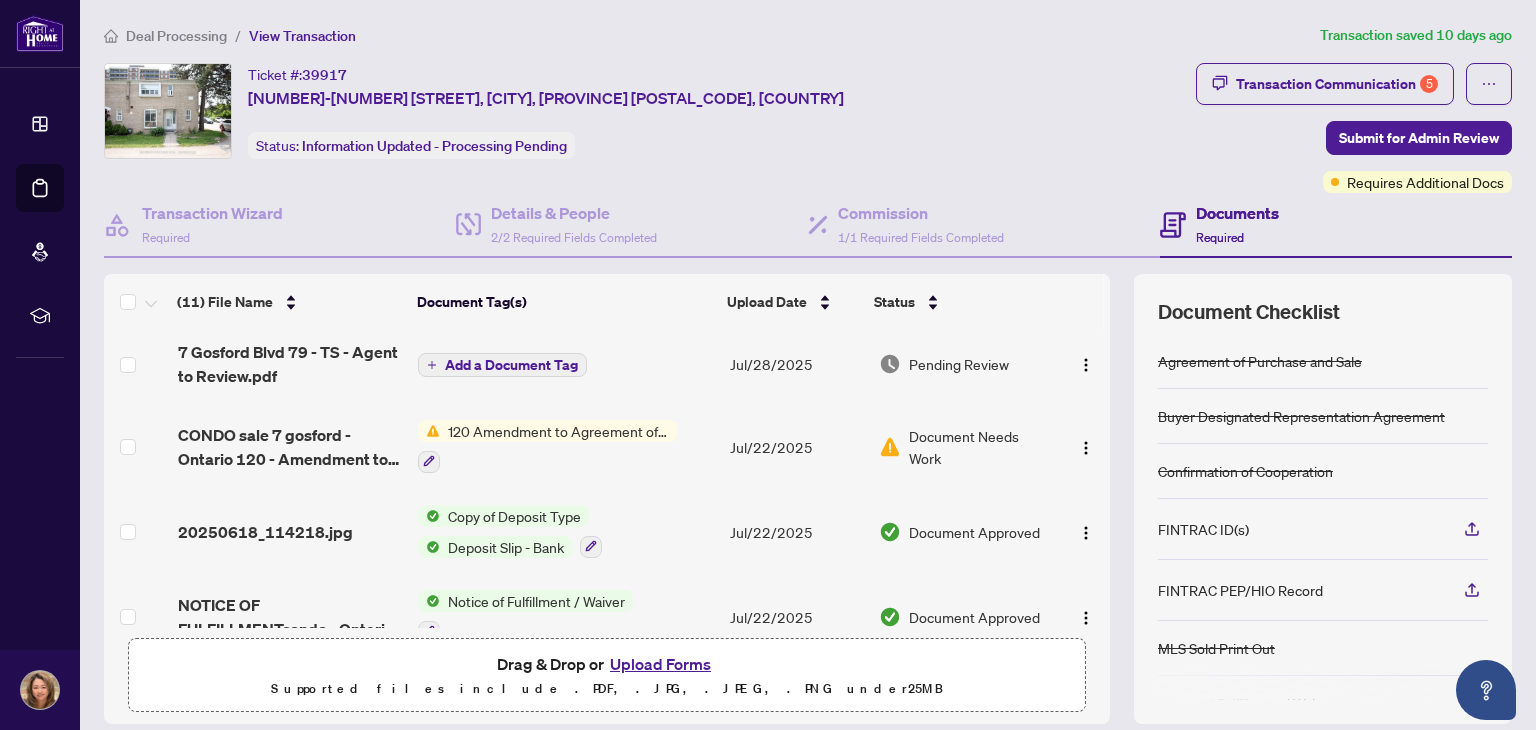 click on "120 Amendment to Agreement of Purchase and Sale" at bounding box center [558, 431] 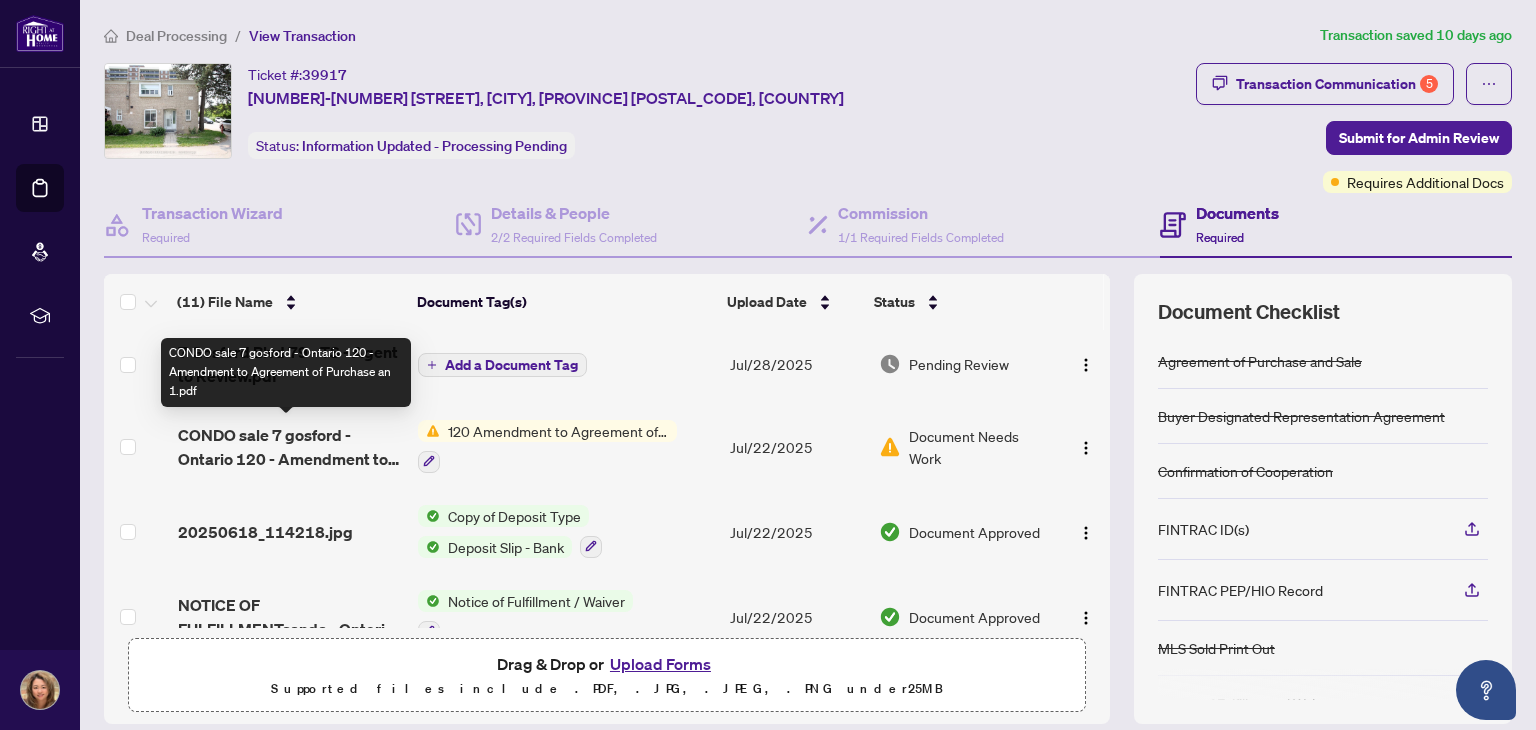 click on "CONDO sale 7 gosford - Ontario 120 - Amendment to Agreement of Purchase an 1.pdf" at bounding box center (290, 447) 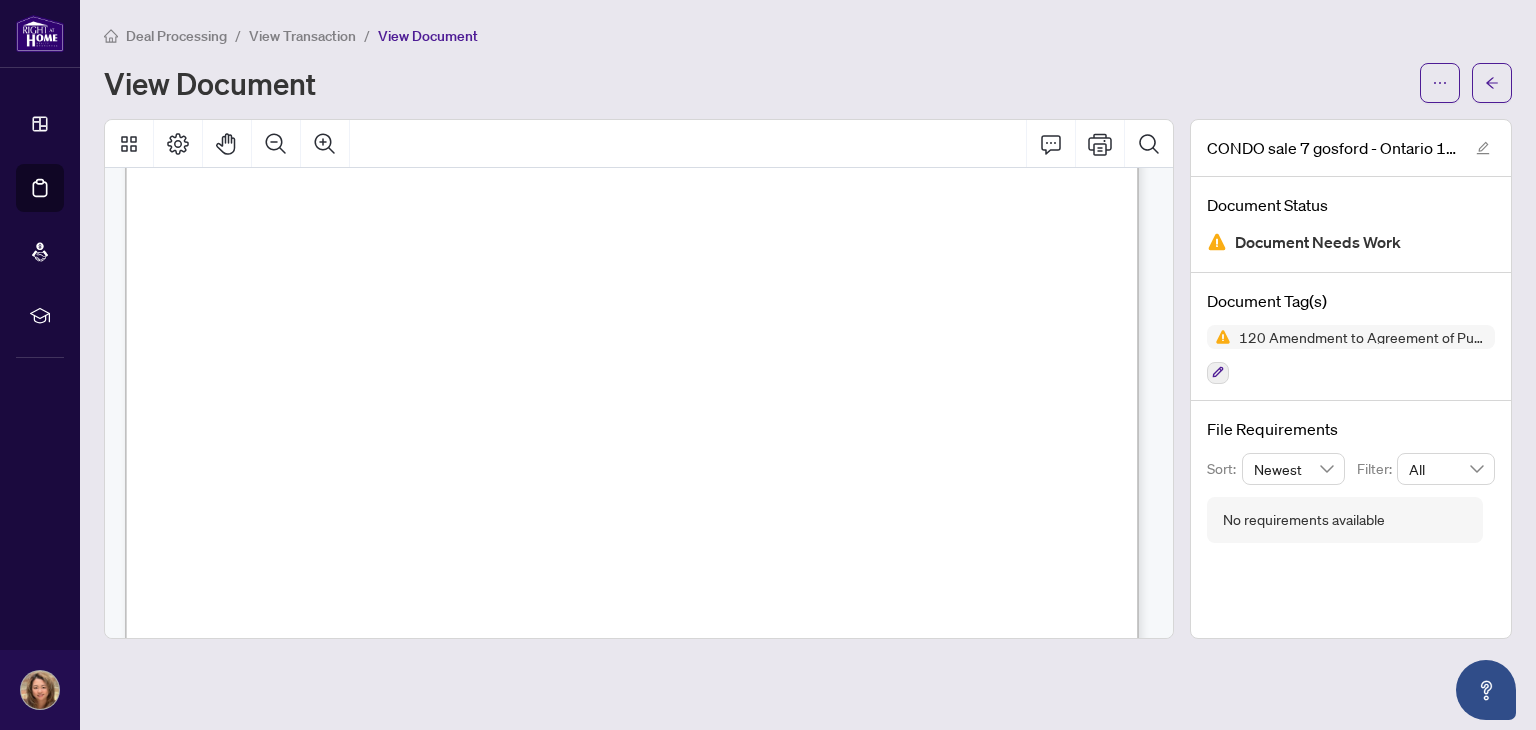 scroll, scrollTop: 2000, scrollLeft: 0, axis: vertical 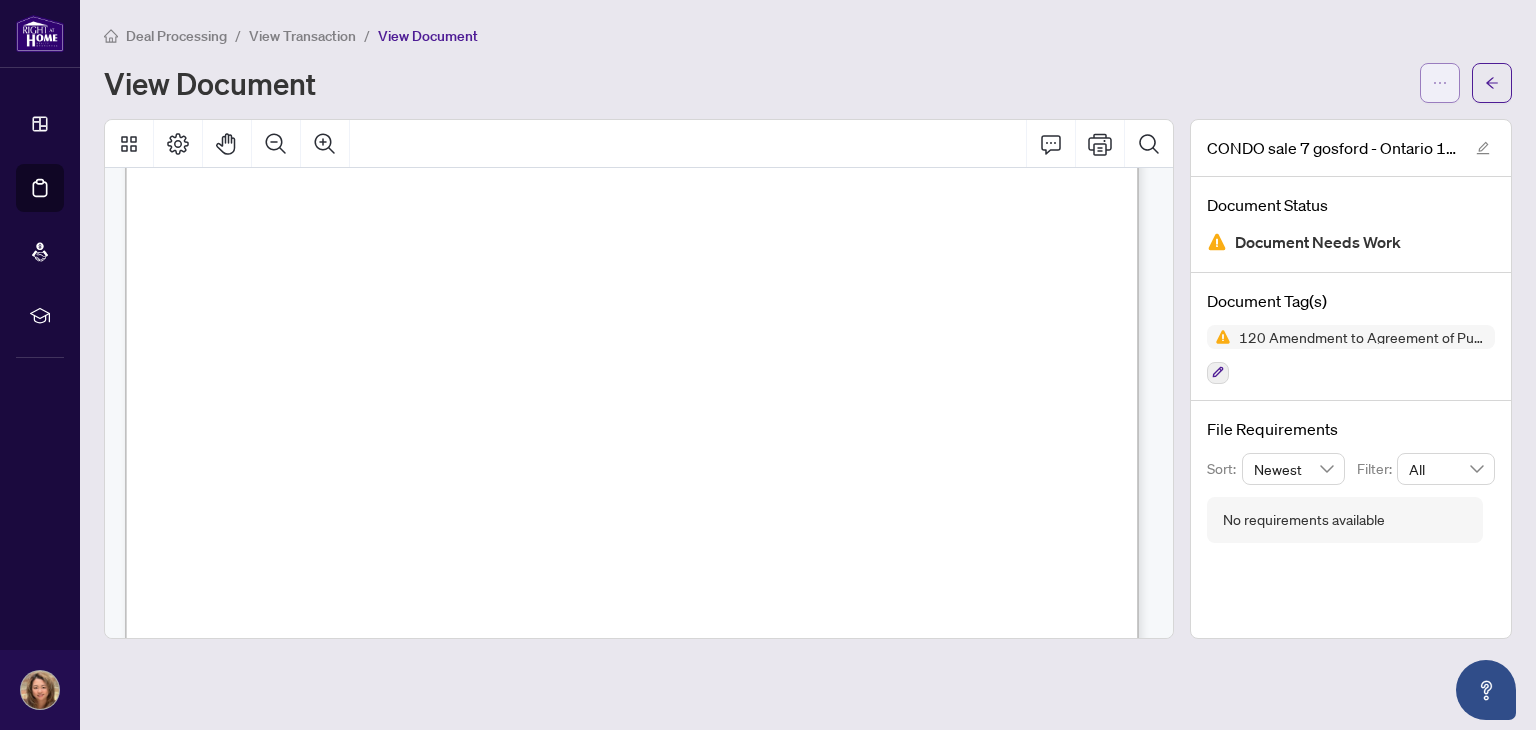 click 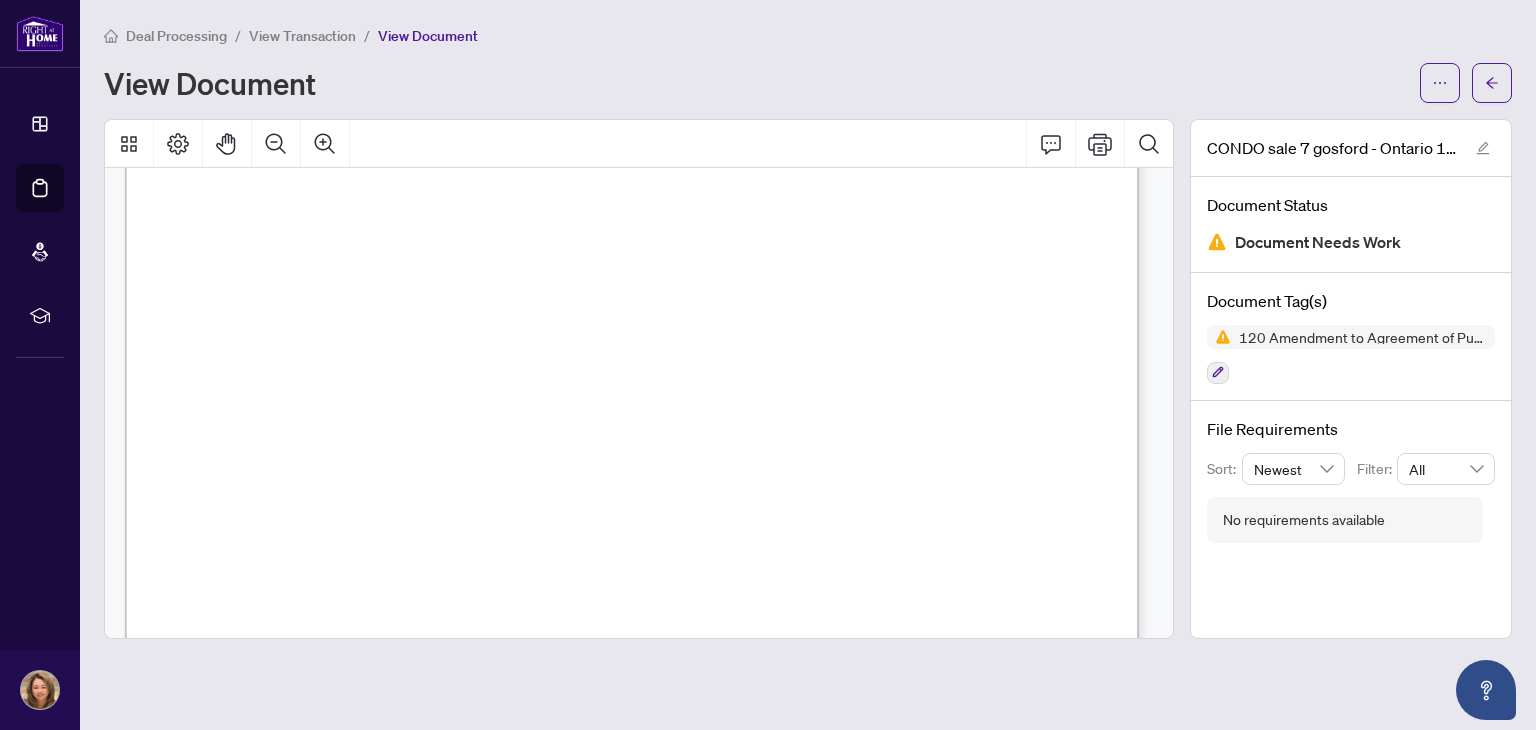 click on "View Document" at bounding box center [756, 83] 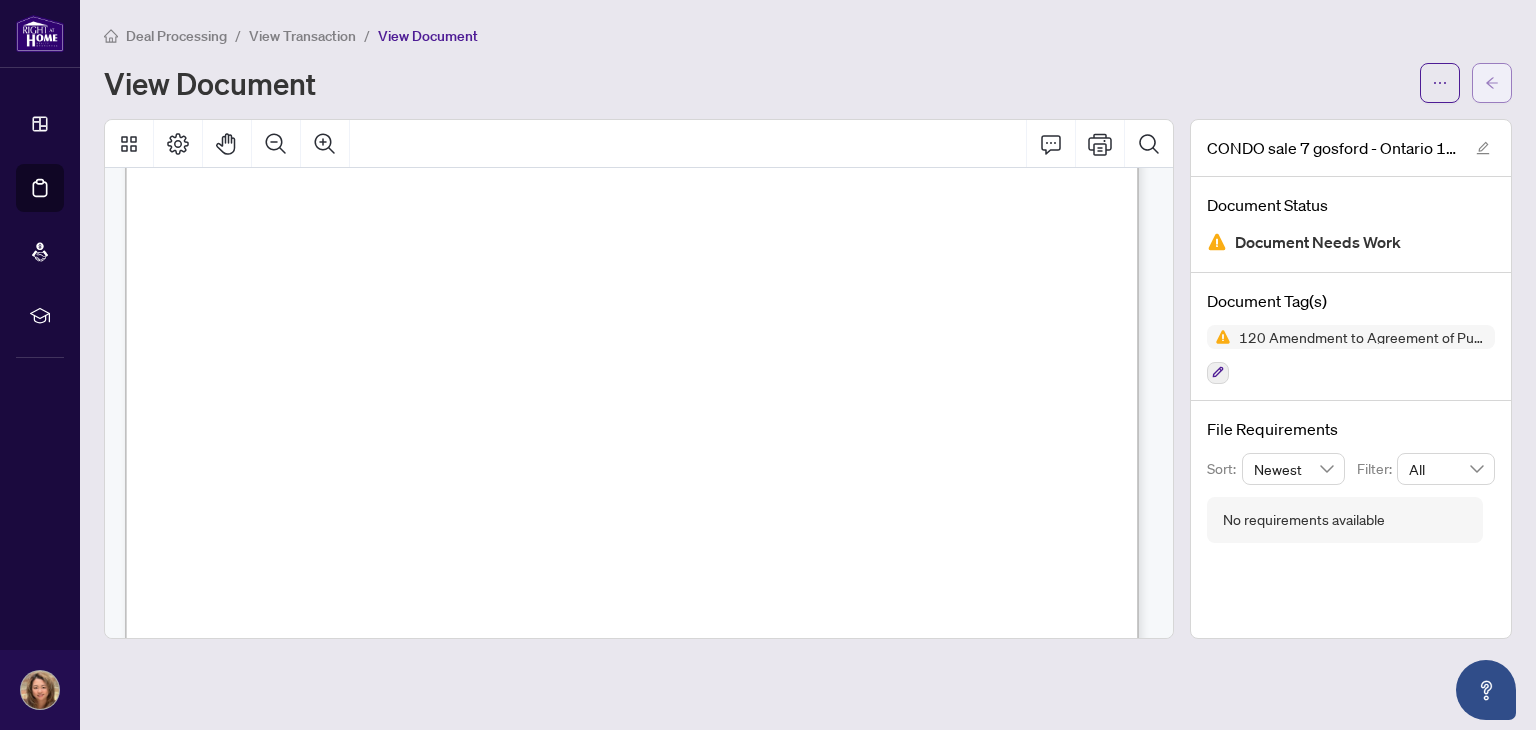click 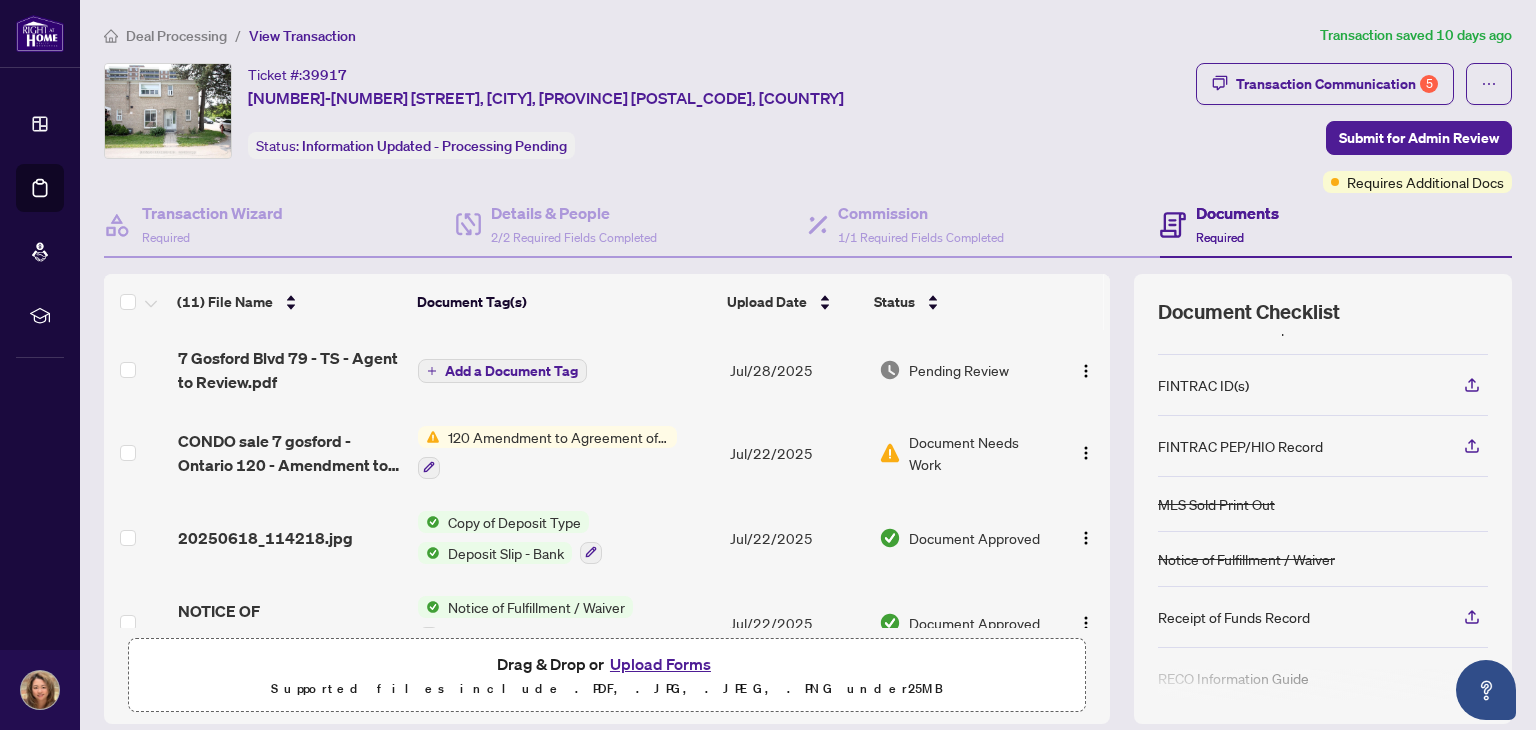 scroll, scrollTop: 156, scrollLeft: 0, axis: vertical 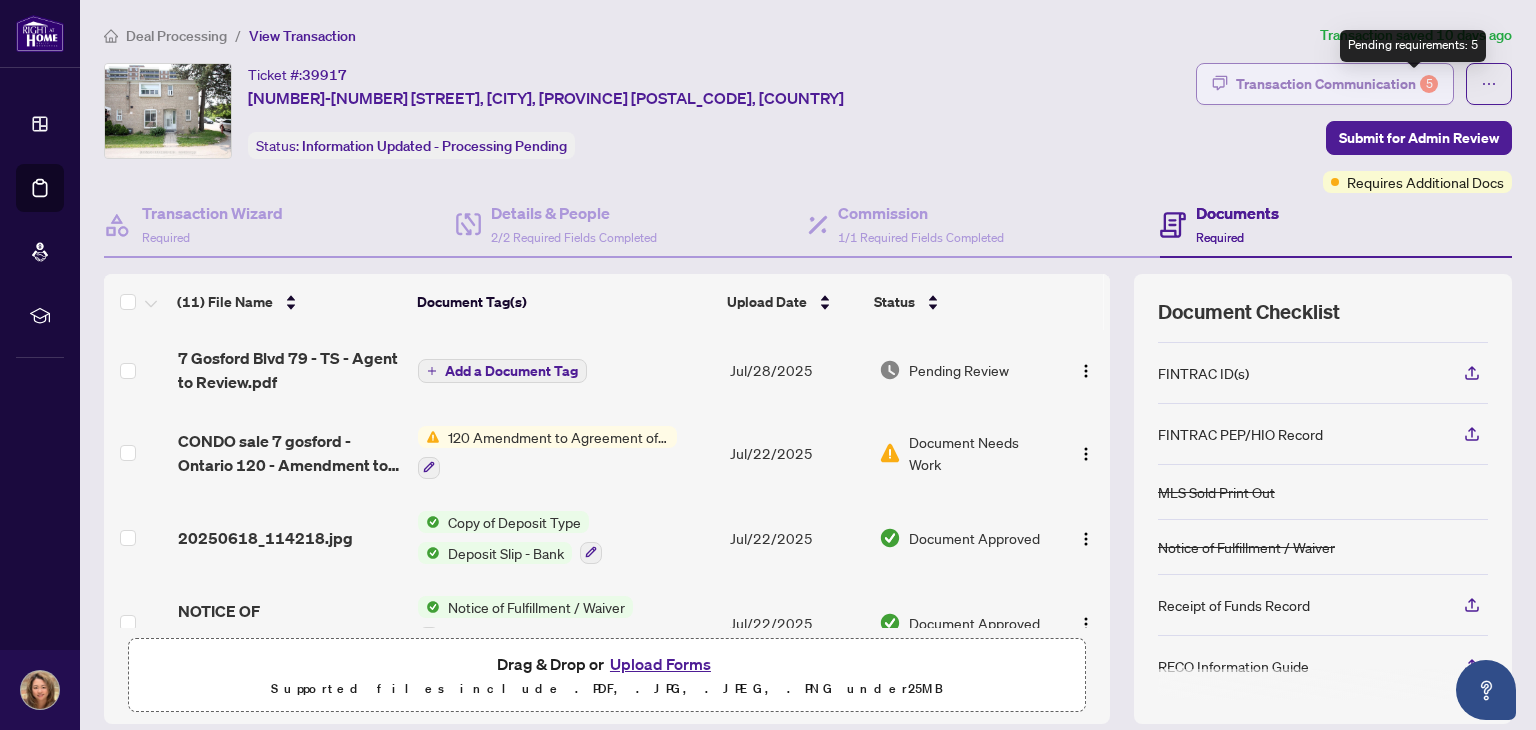 click on "5" at bounding box center [1429, 84] 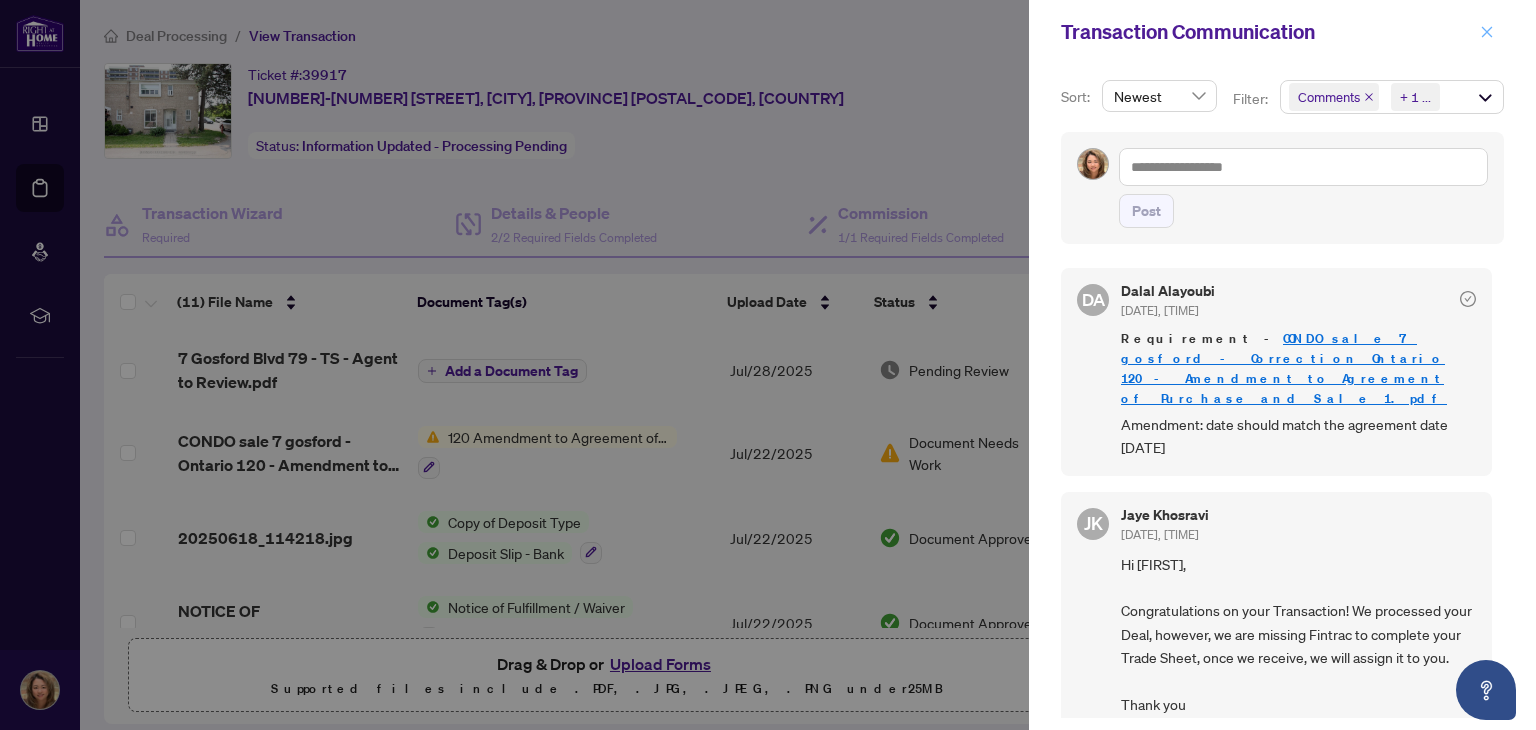click 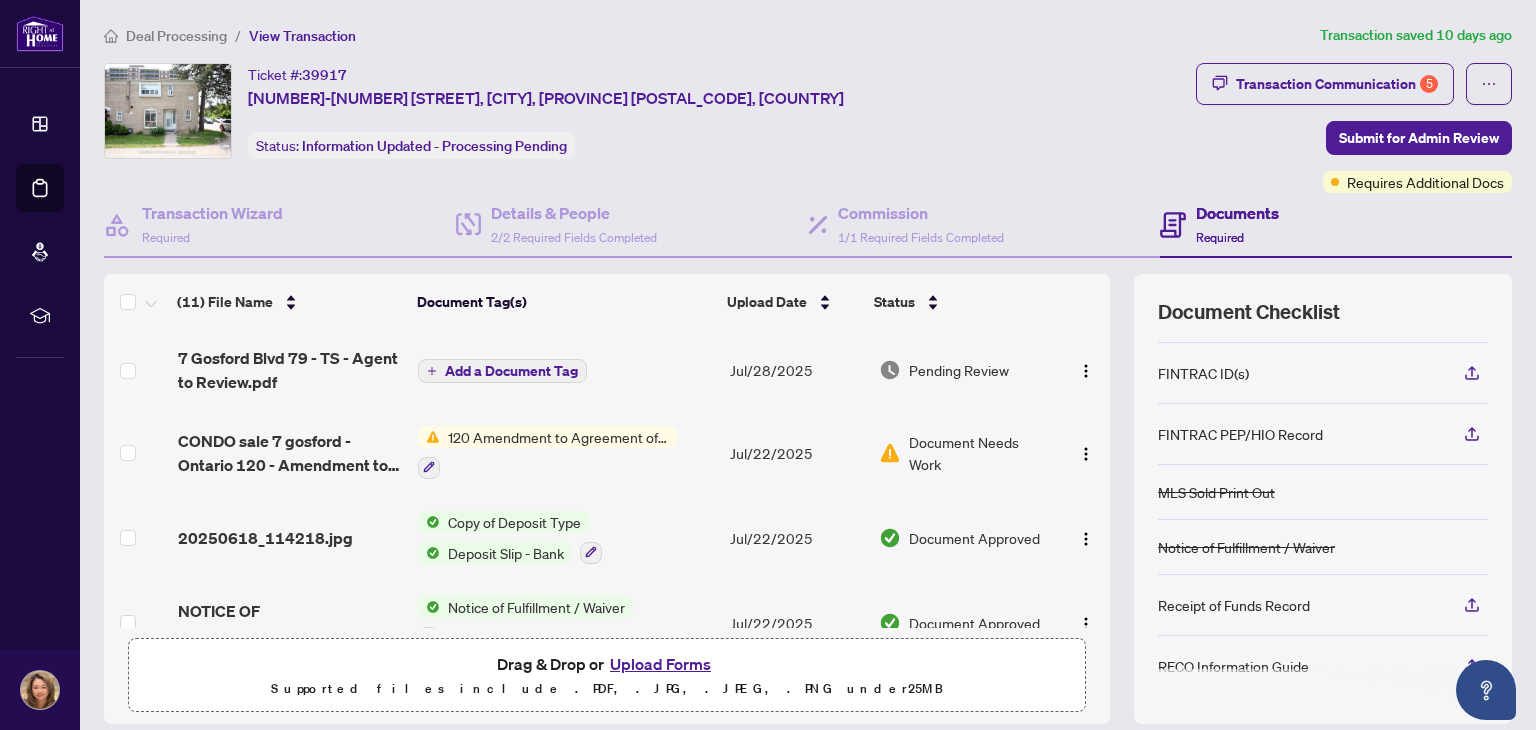 scroll, scrollTop: 143, scrollLeft: 0, axis: vertical 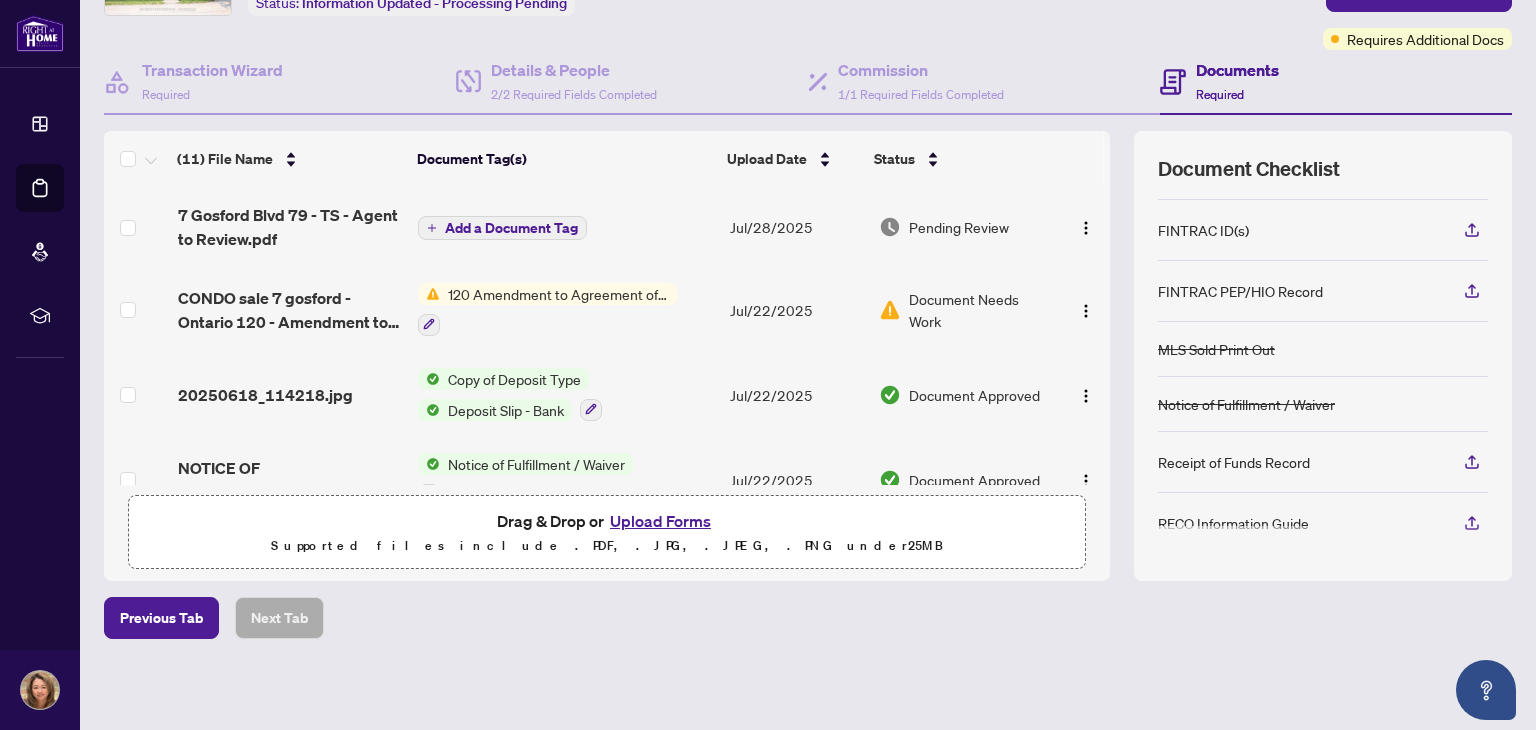 click on "120 Amendment to Agreement of Purchase and Sale" at bounding box center [558, 294] 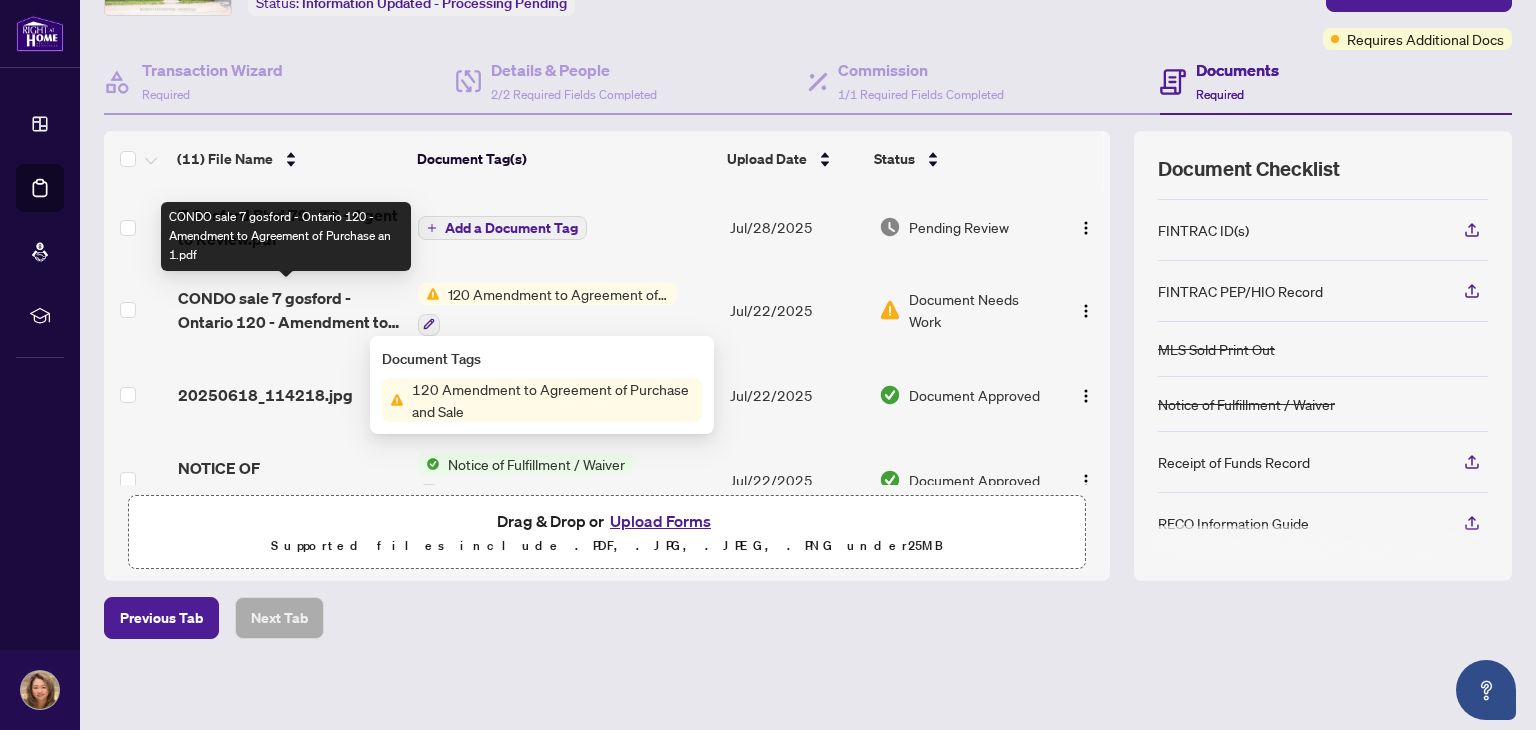 click on "CONDO sale 7 gosford - Ontario 120 - Amendment to Agreement of Purchase an 1.pdf" at bounding box center (290, 310) 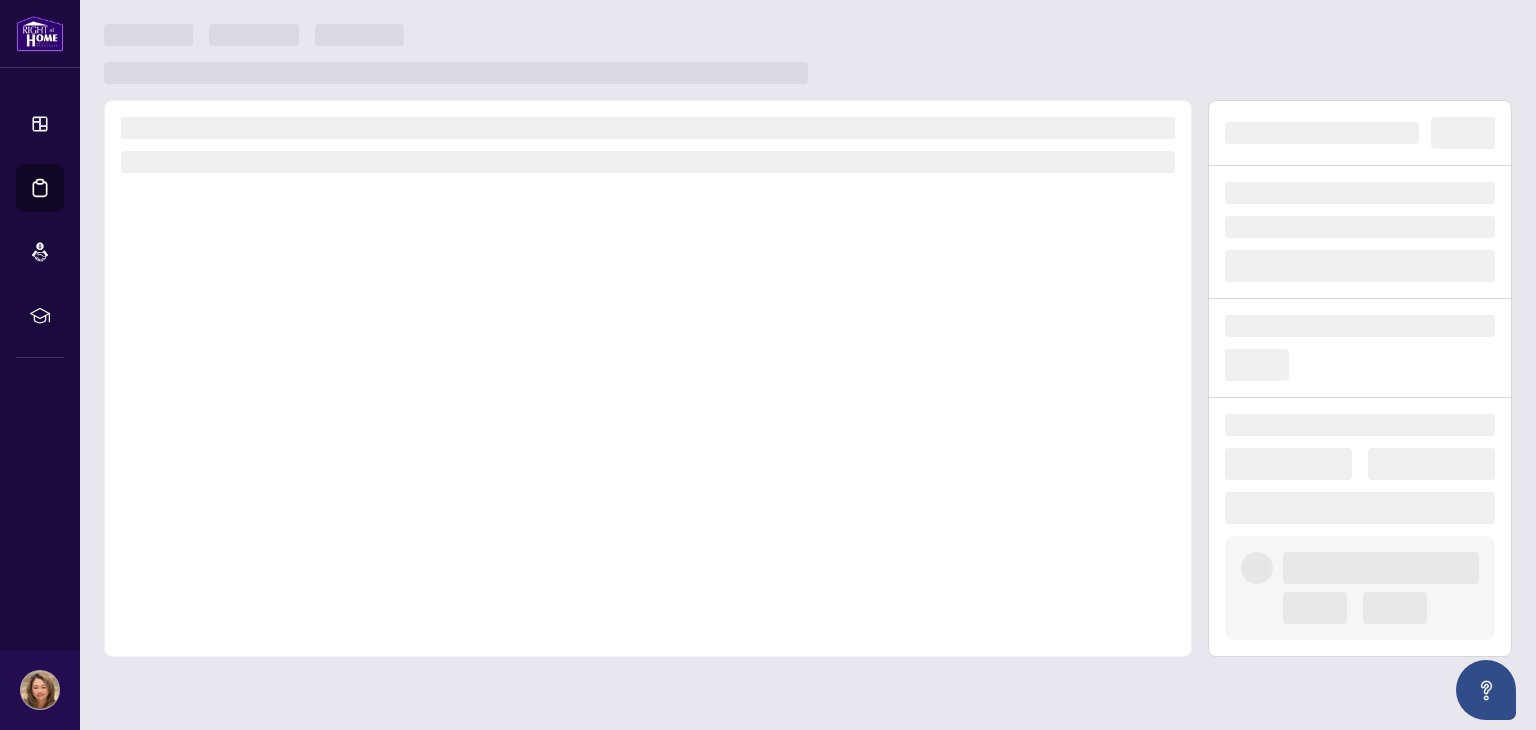 scroll, scrollTop: 0, scrollLeft: 0, axis: both 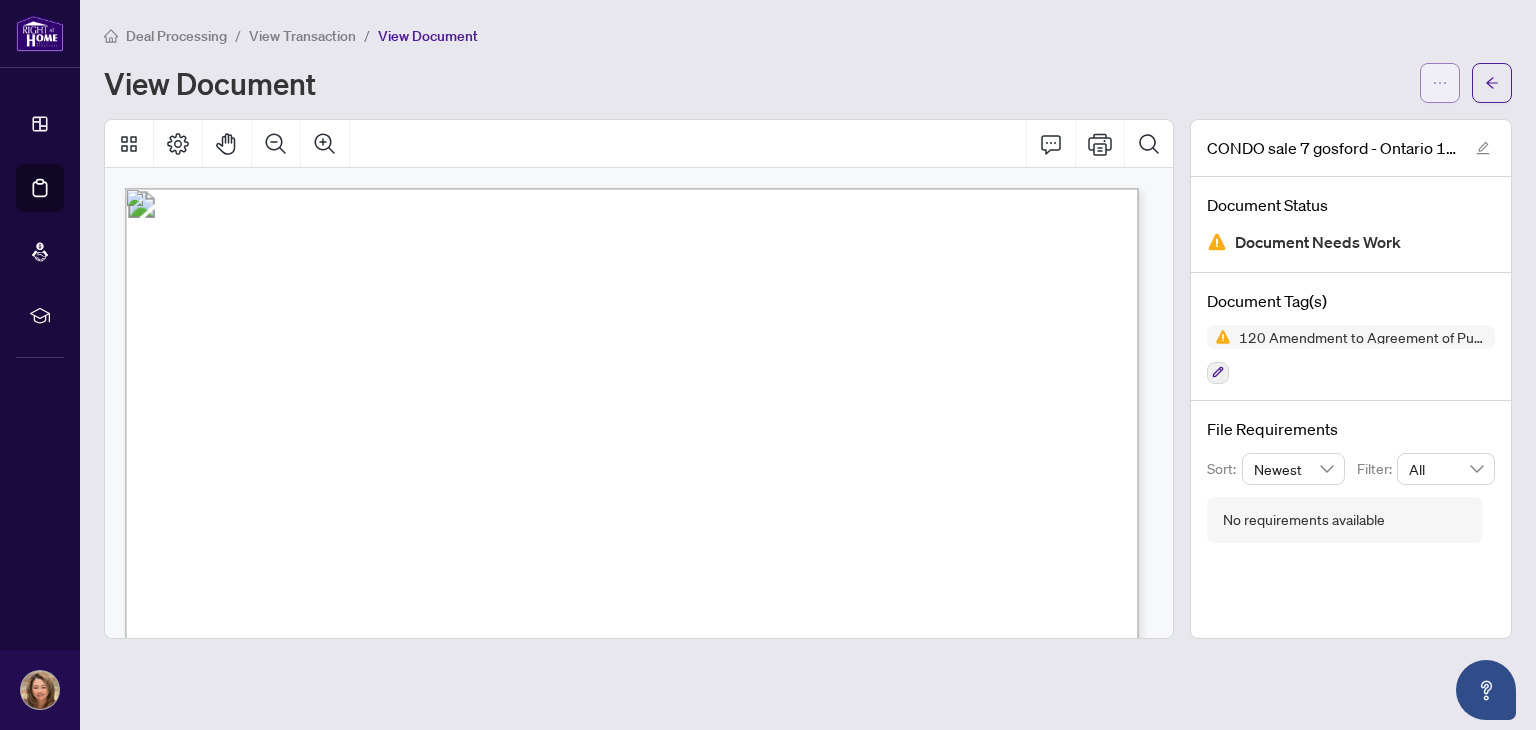 click at bounding box center [1440, 83] 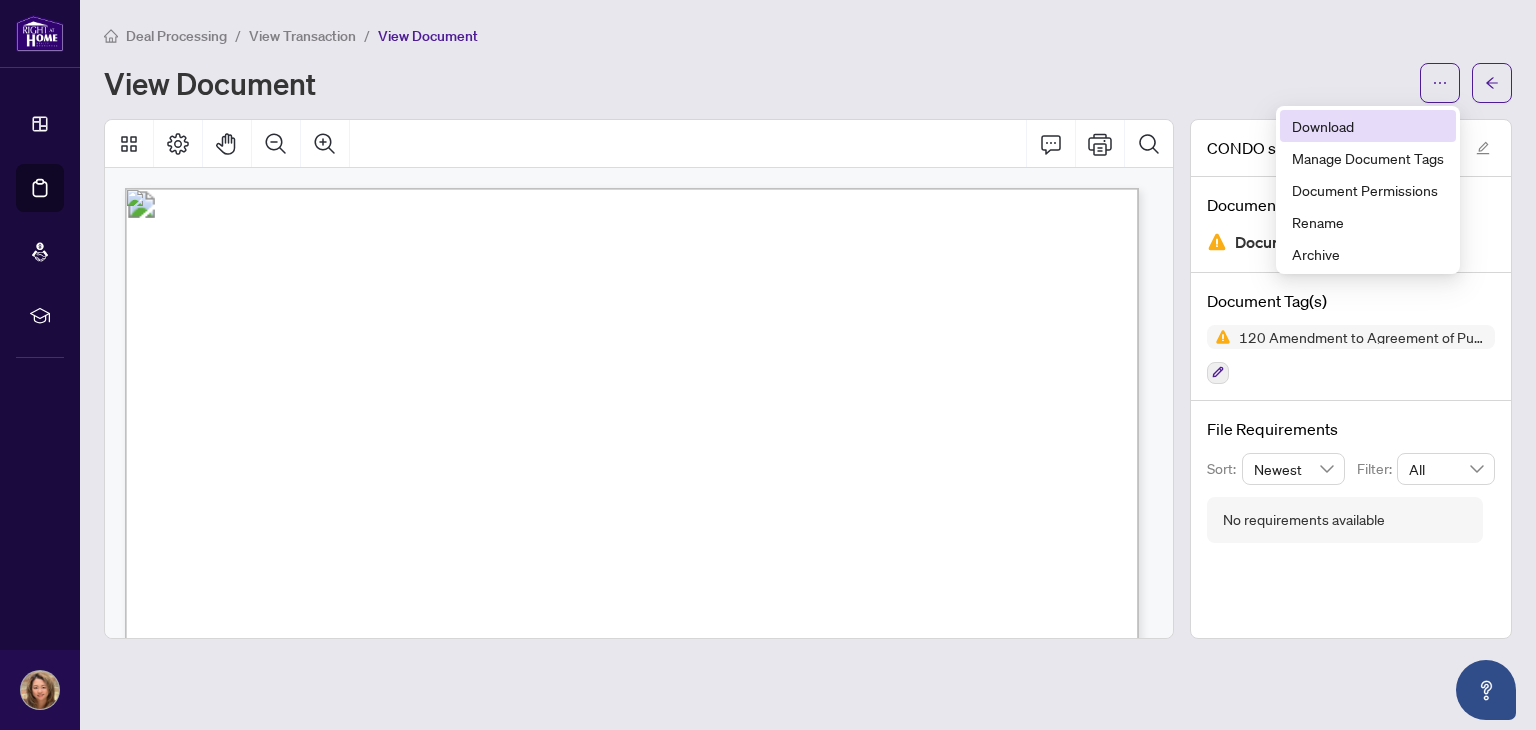 click on "Download" at bounding box center [1368, 126] 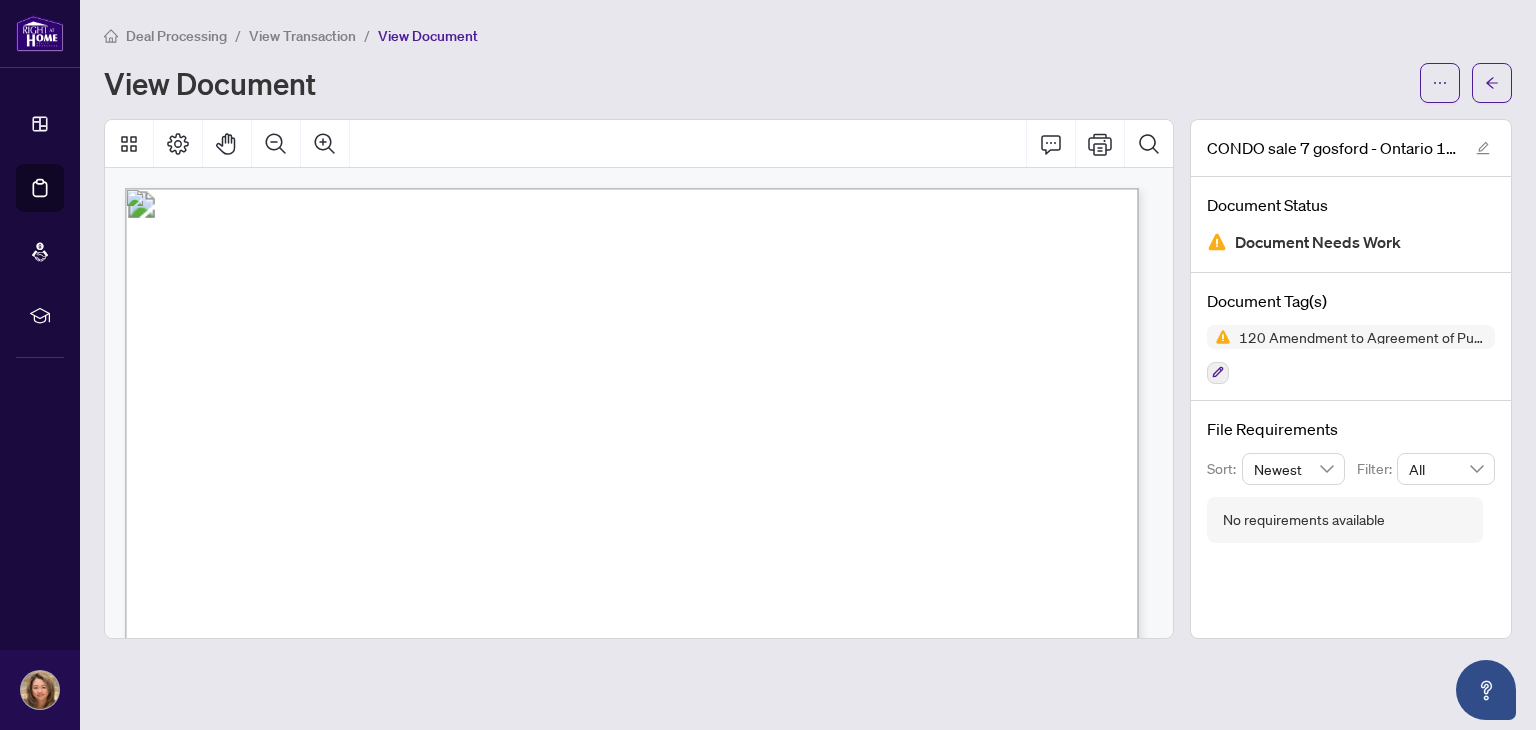 click on "Form 120 Revised 2020  Page 1 of 2
The trademarks REALTOR®, REALTORS®, MLS®, Multiple Listing Services® and associated logos are owned or controlled by  The Canadian Real Estate Association (CREA) and identify the real estate professionals who are members of CREA and the  quality of services they provide. Used under license.
© 2025, Ontario Real Estate Association (“OREA”). All rights reserved. This form was developed by OREA for the use and reproduction  by its members and licensees only. Any other use or reproduction is prohibited except with prior written consent of OREA. Do not alter  when printing or reproducing the standard pre-set portion. OREA bears no liability for your use of this form.
Amendment to Agreement of  Purchase and Sale  Form 120
for use in the Province of Ontario
BETWEEN:
BUYER: AND
SELLER: RE: Agreement of Purchase and Sale between the Seller and Buyer, dated the ............... day of ................................................................, 20............,
&" at bounding box center (964, 1274) 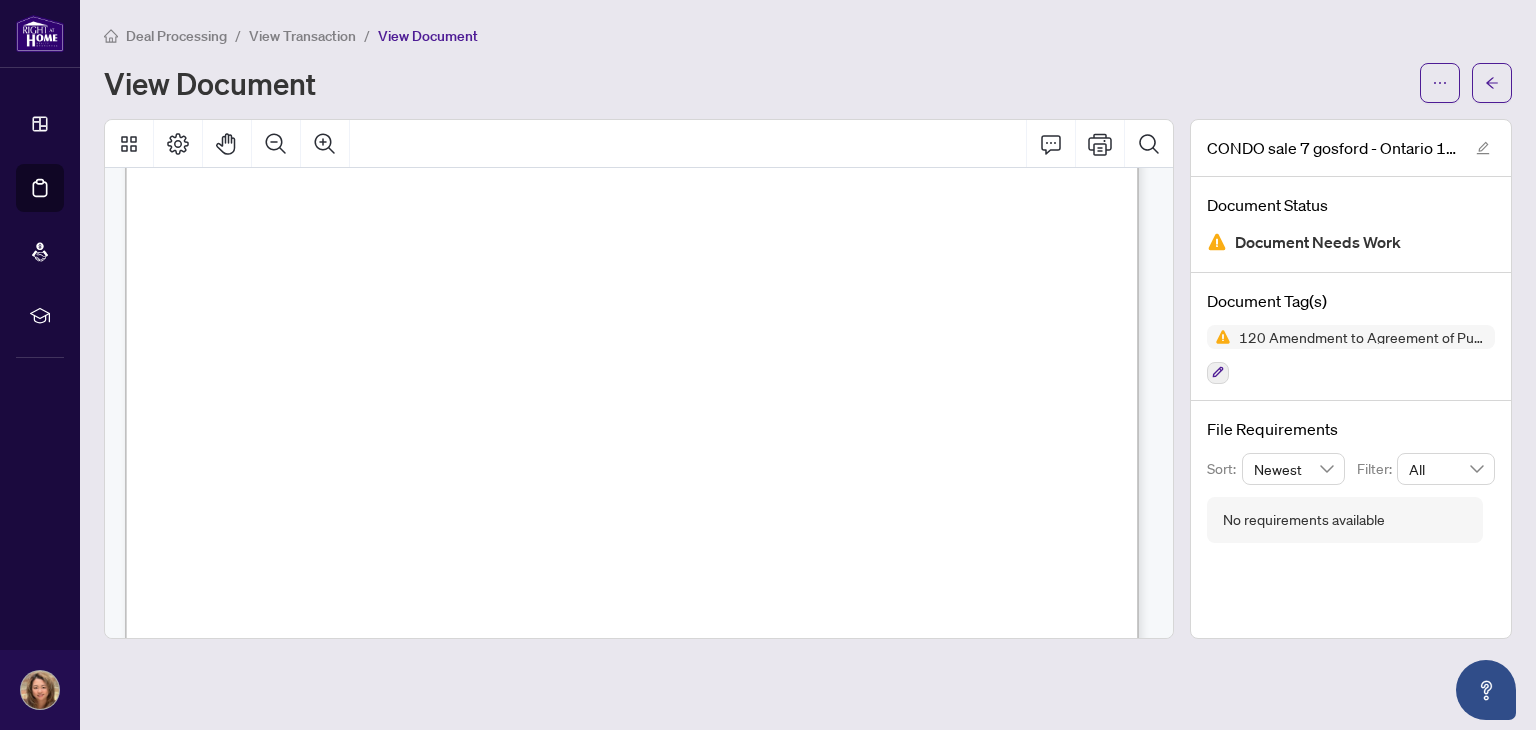 scroll, scrollTop: 0, scrollLeft: 0, axis: both 